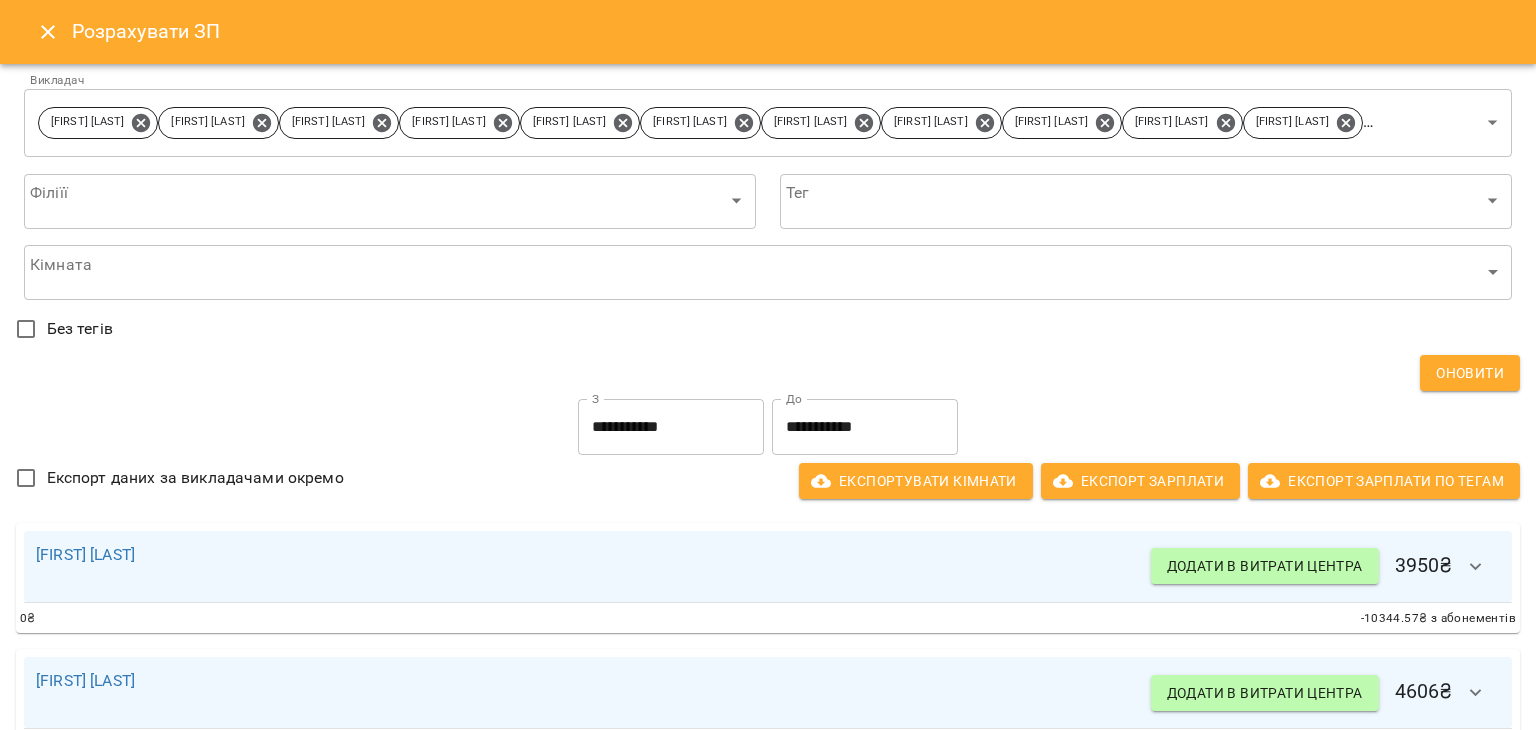 scroll, scrollTop: 0, scrollLeft: 0, axis: both 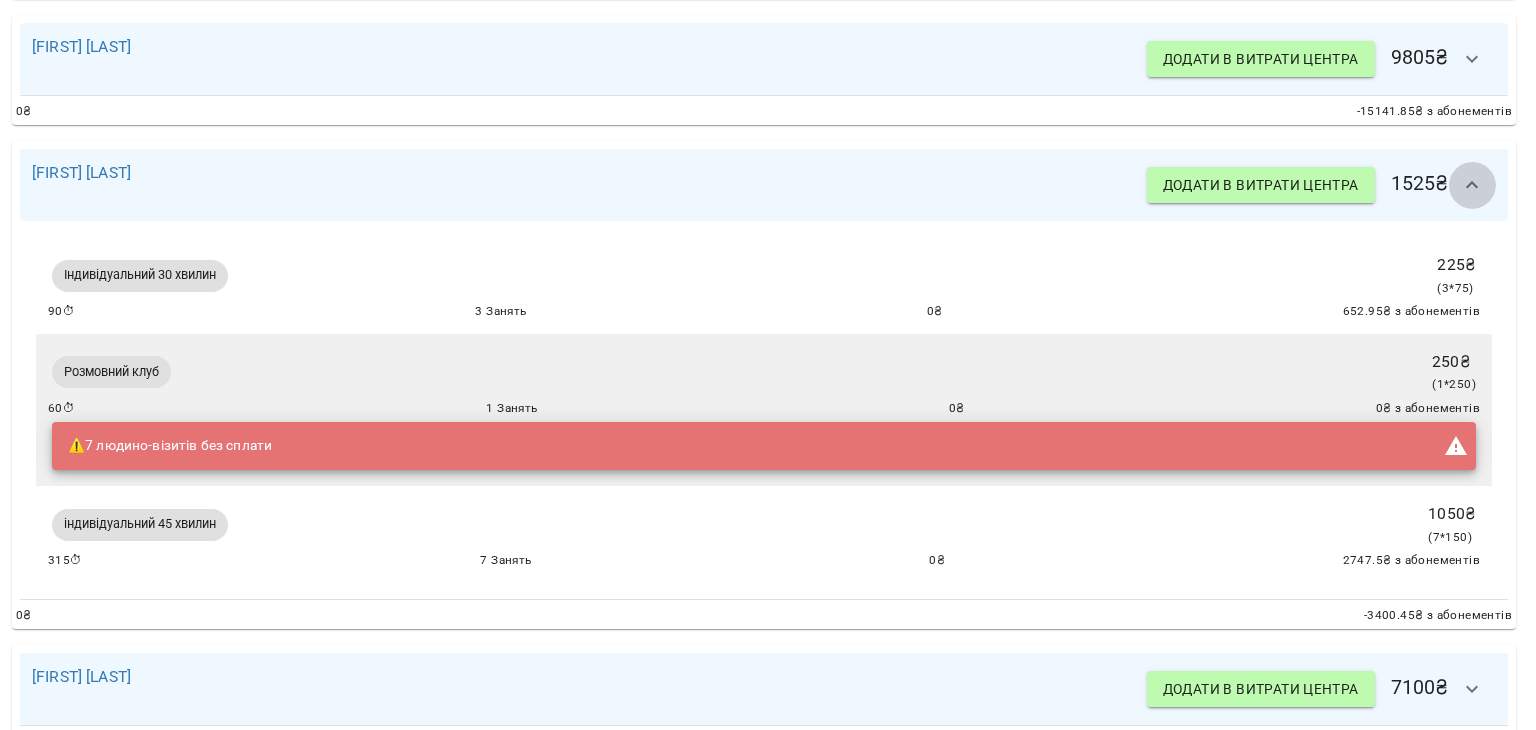 click 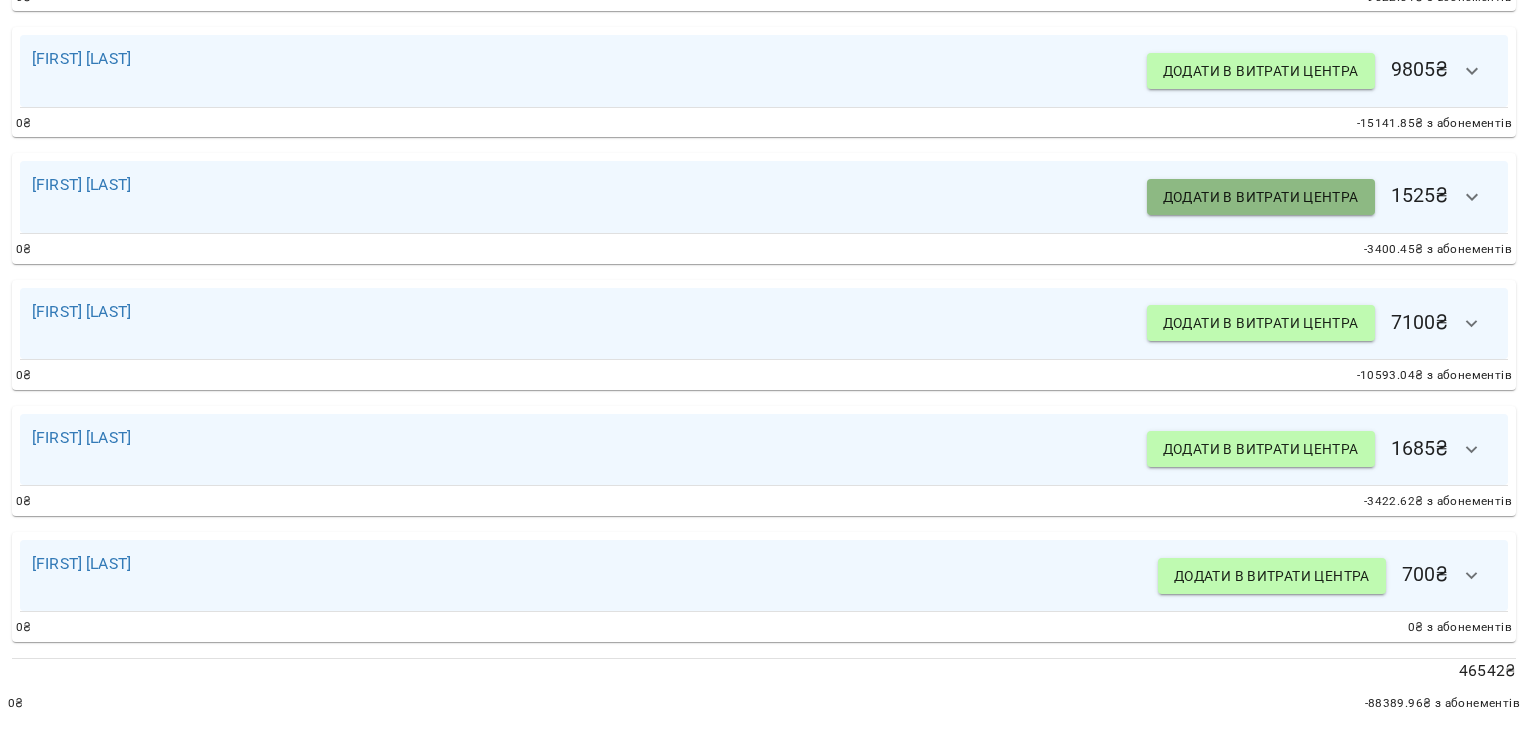 click on "Додати в витрати центра" at bounding box center (1261, 197) 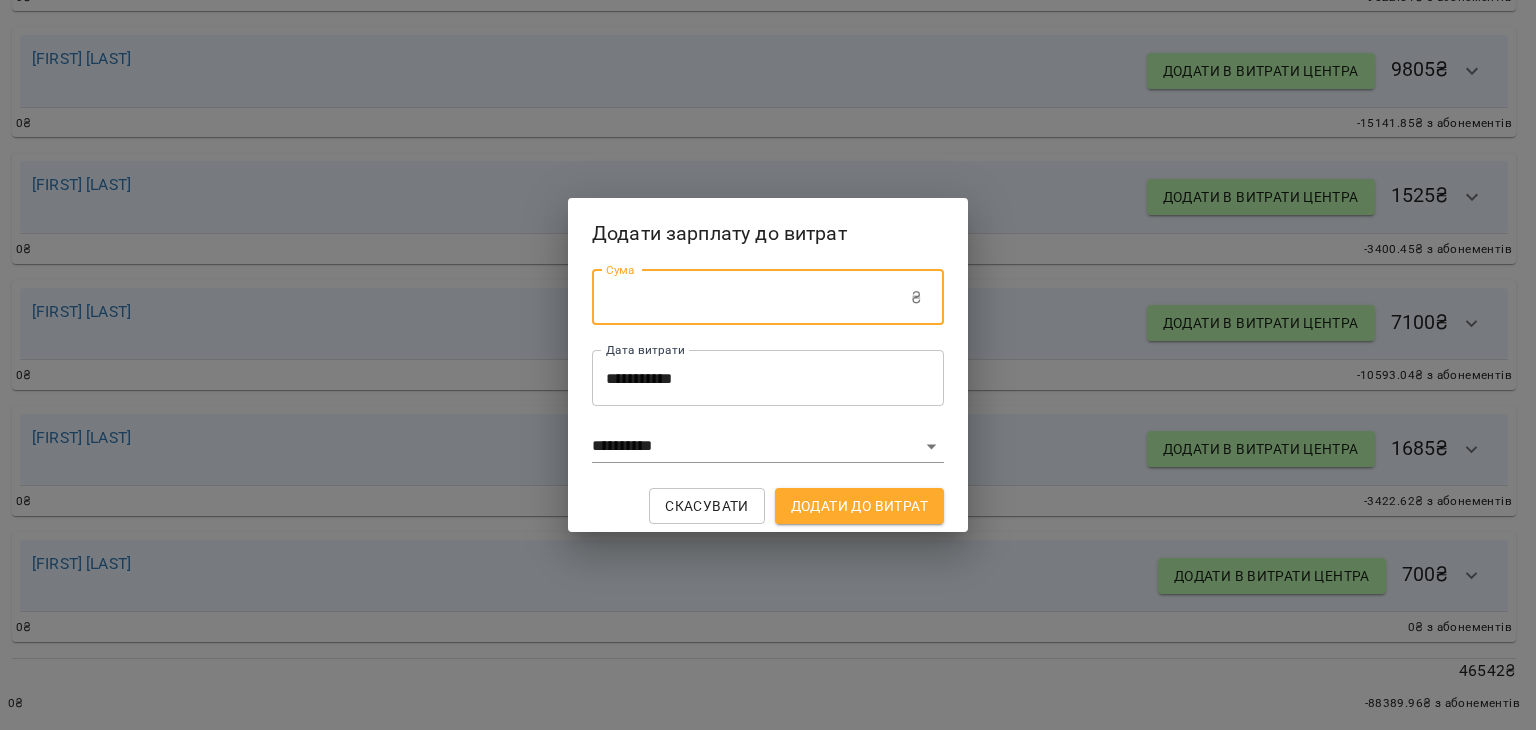click on "*****" at bounding box center (751, 298) 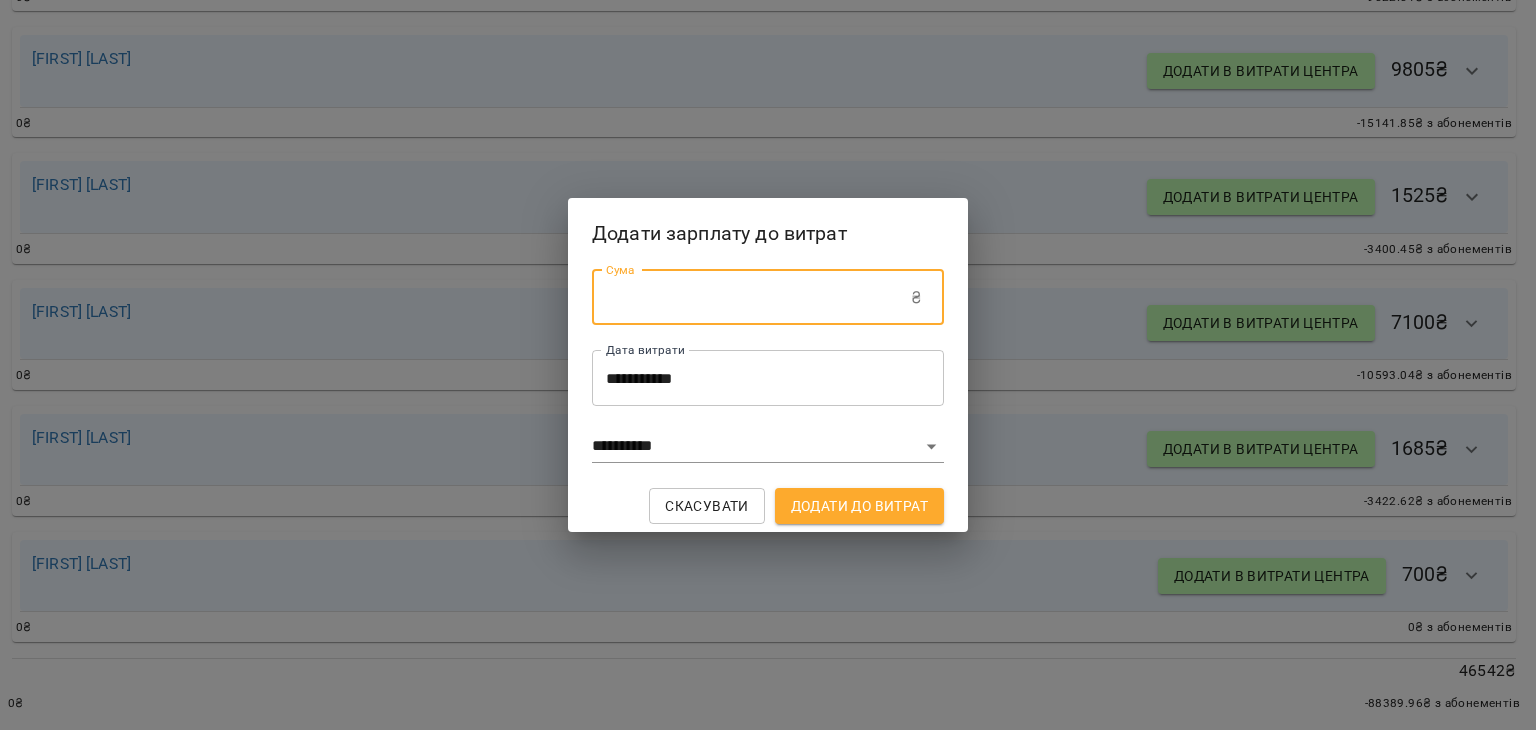 type on "*****" 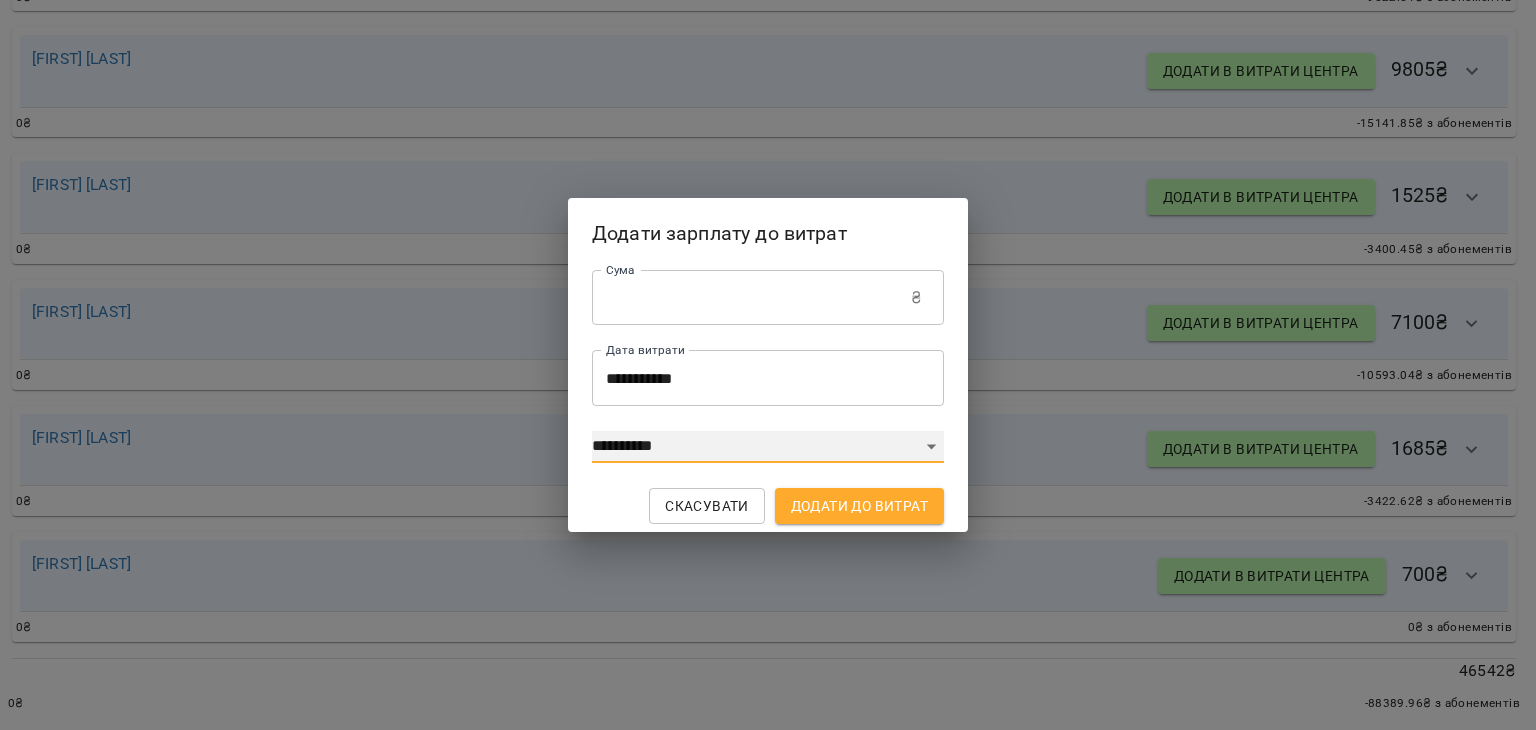 click on "**********" at bounding box center (768, 447) 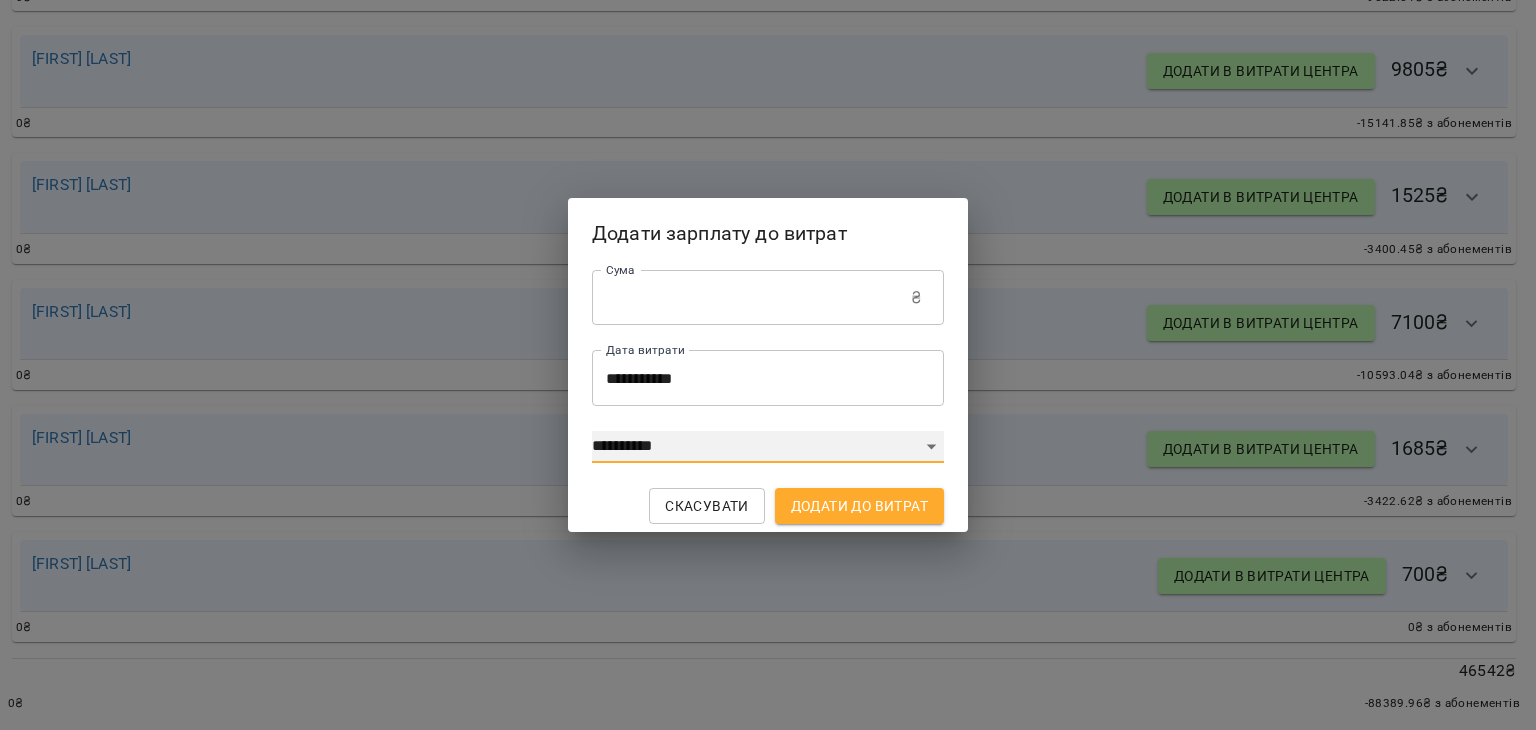 select on "****" 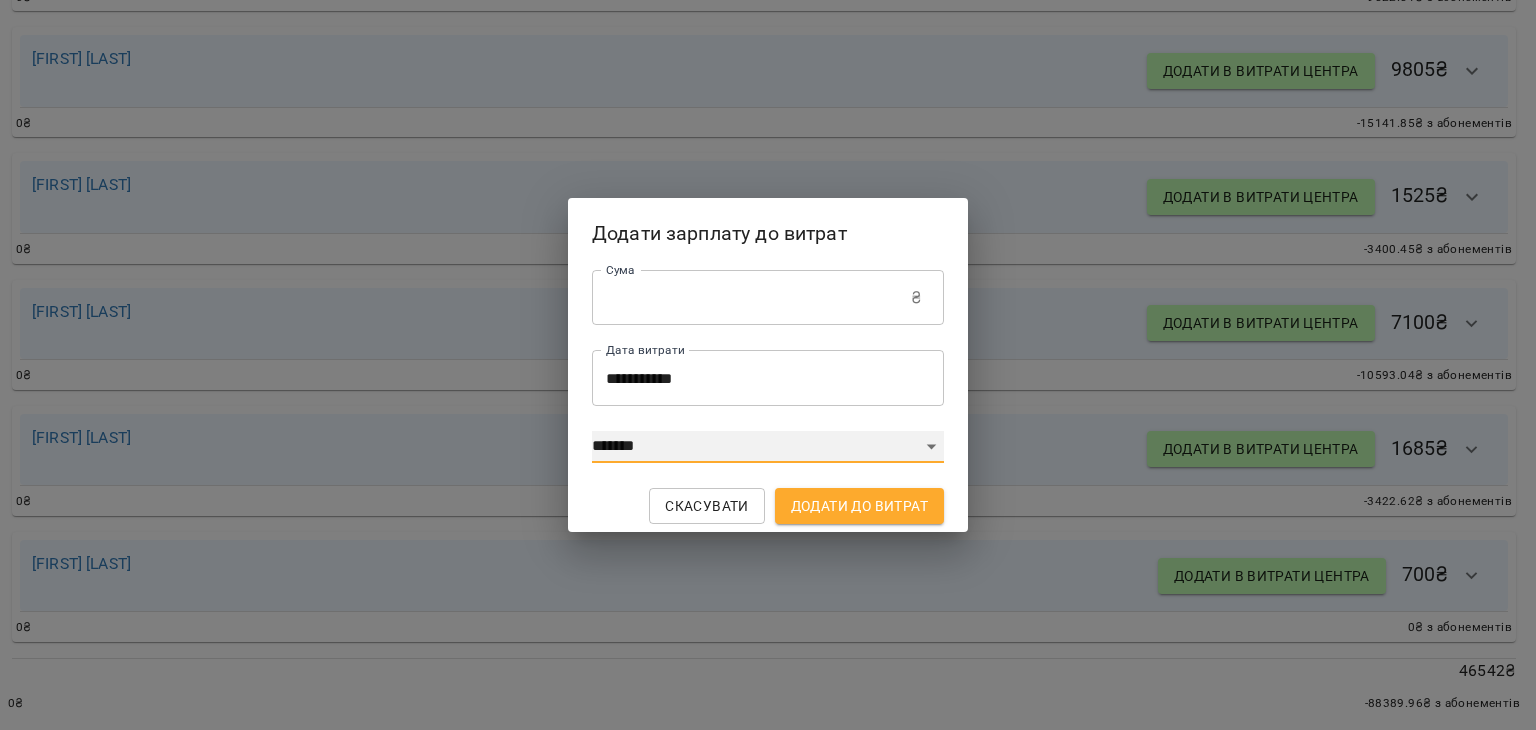 click on "**********" at bounding box center (768, 447) 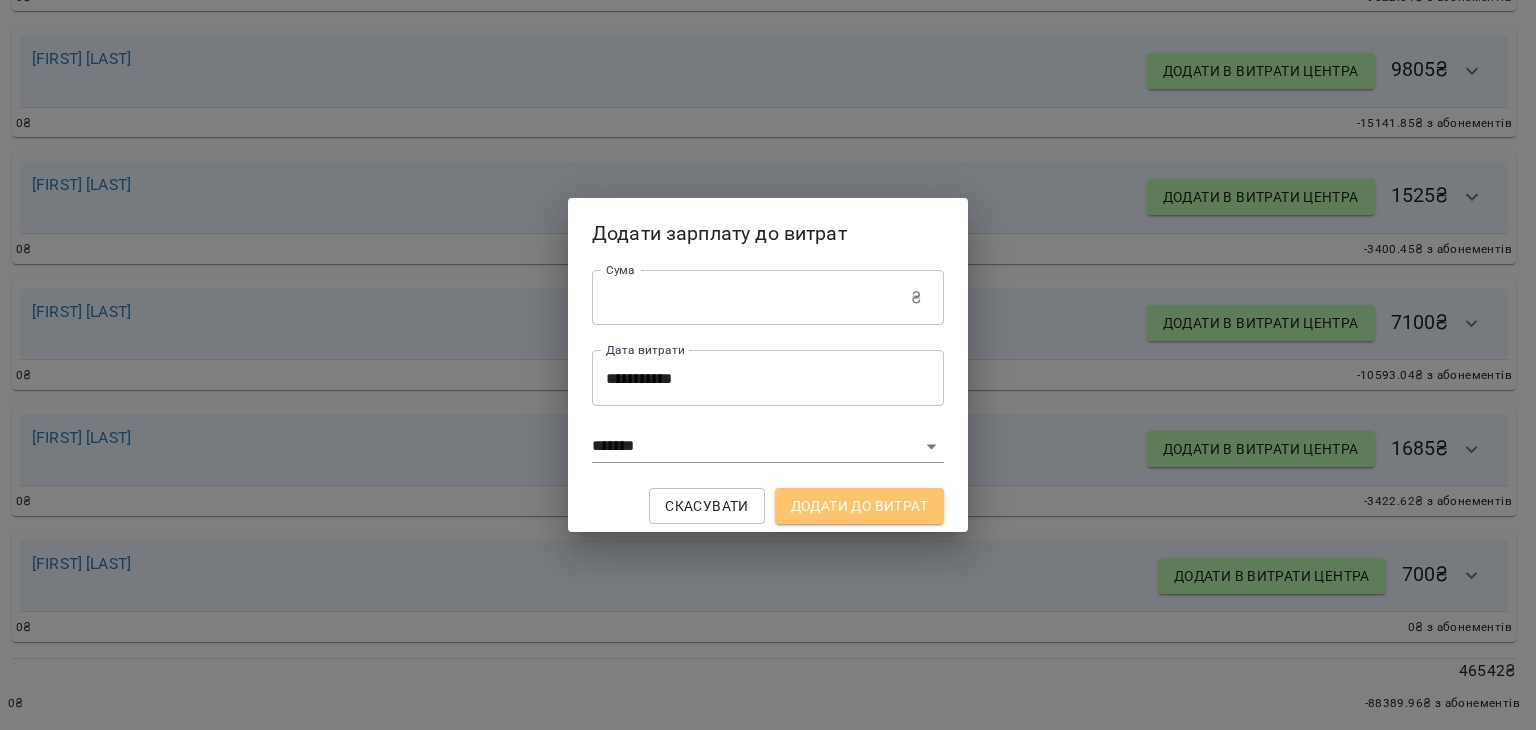 click on "Додати до витрат" at bounding box center [859, 506] 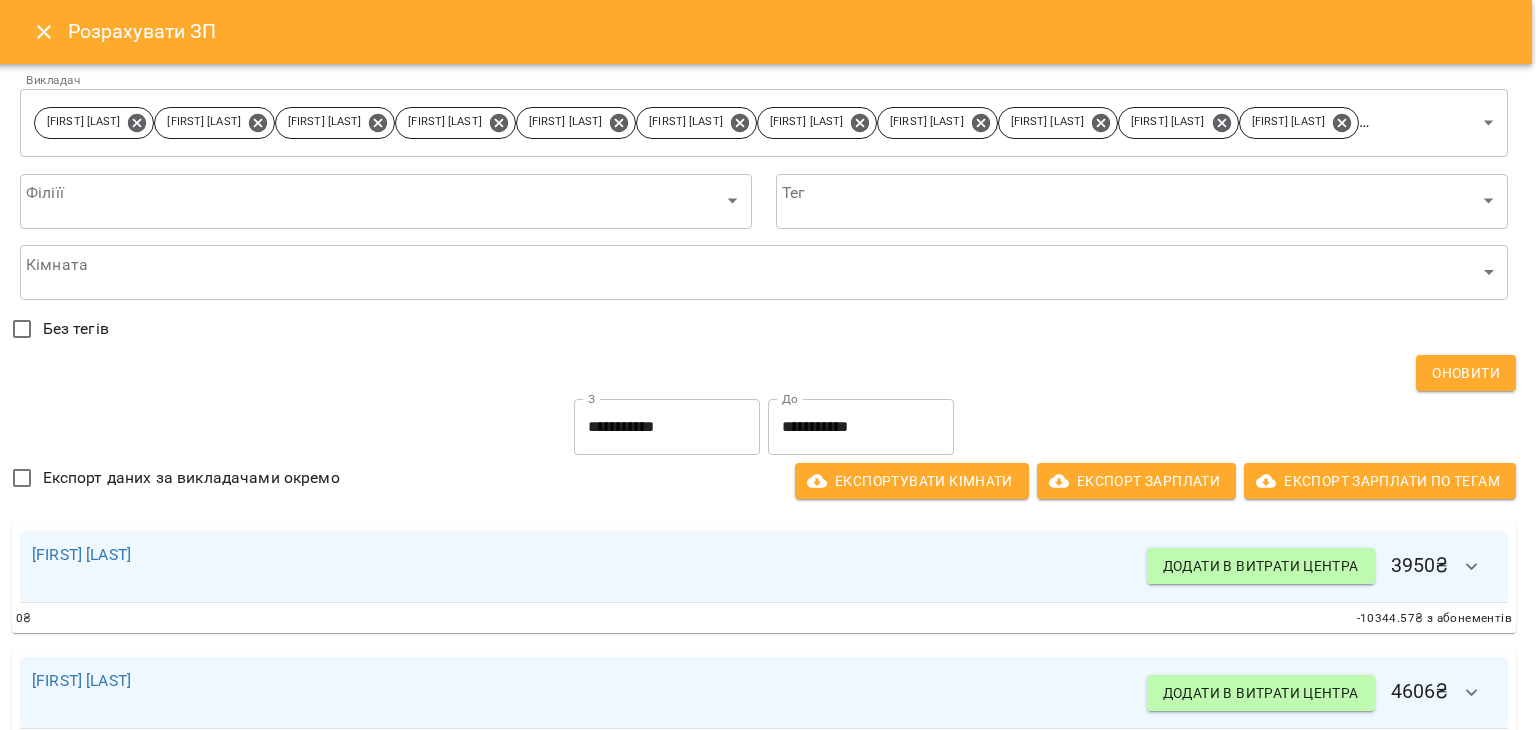 scroll, scrollTop: 0, scrollLeft: 0, axis: both 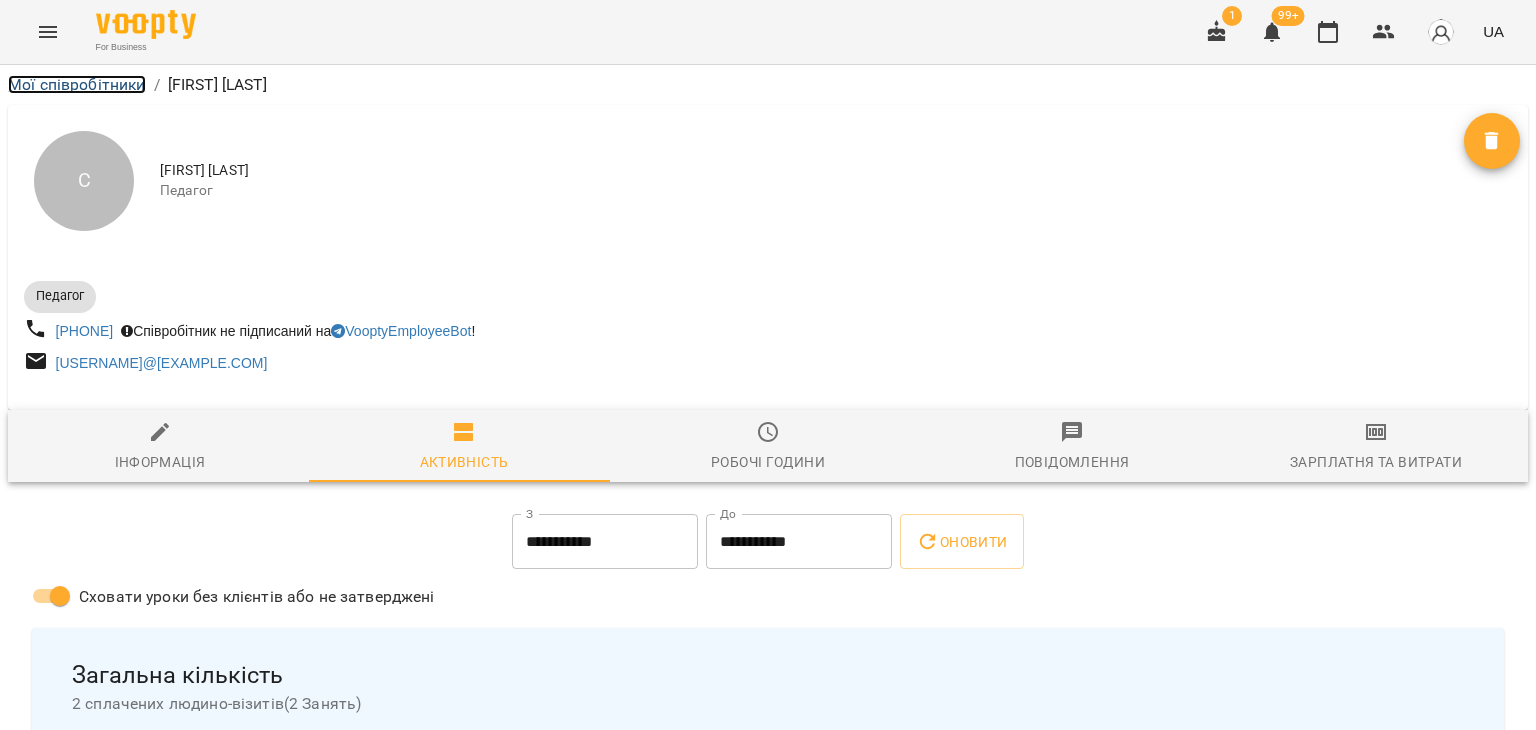 click on "Мої співробітники" at bounding box center [77, 84] 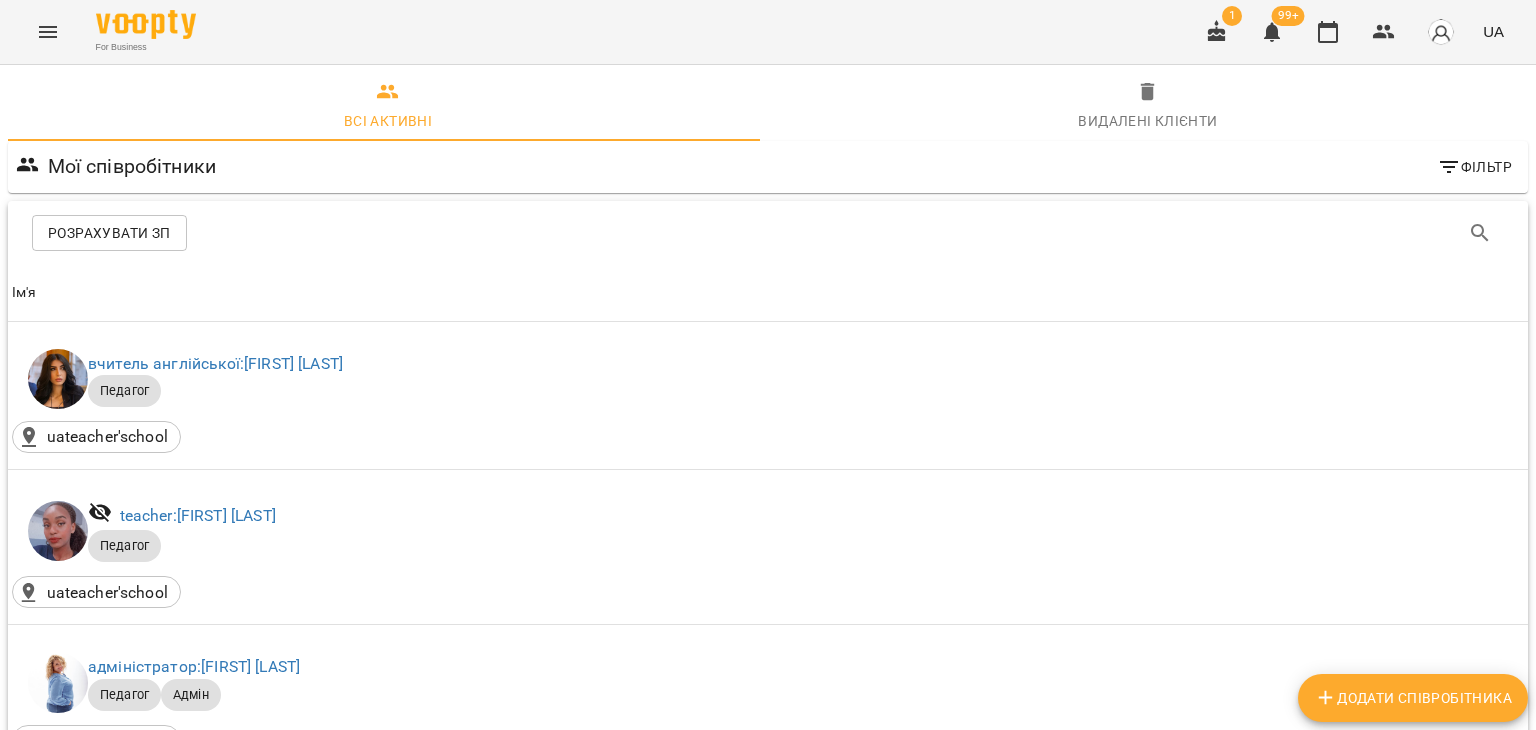 scroll, scrollTop: 190, scrollLeft: 0, axis: vertical 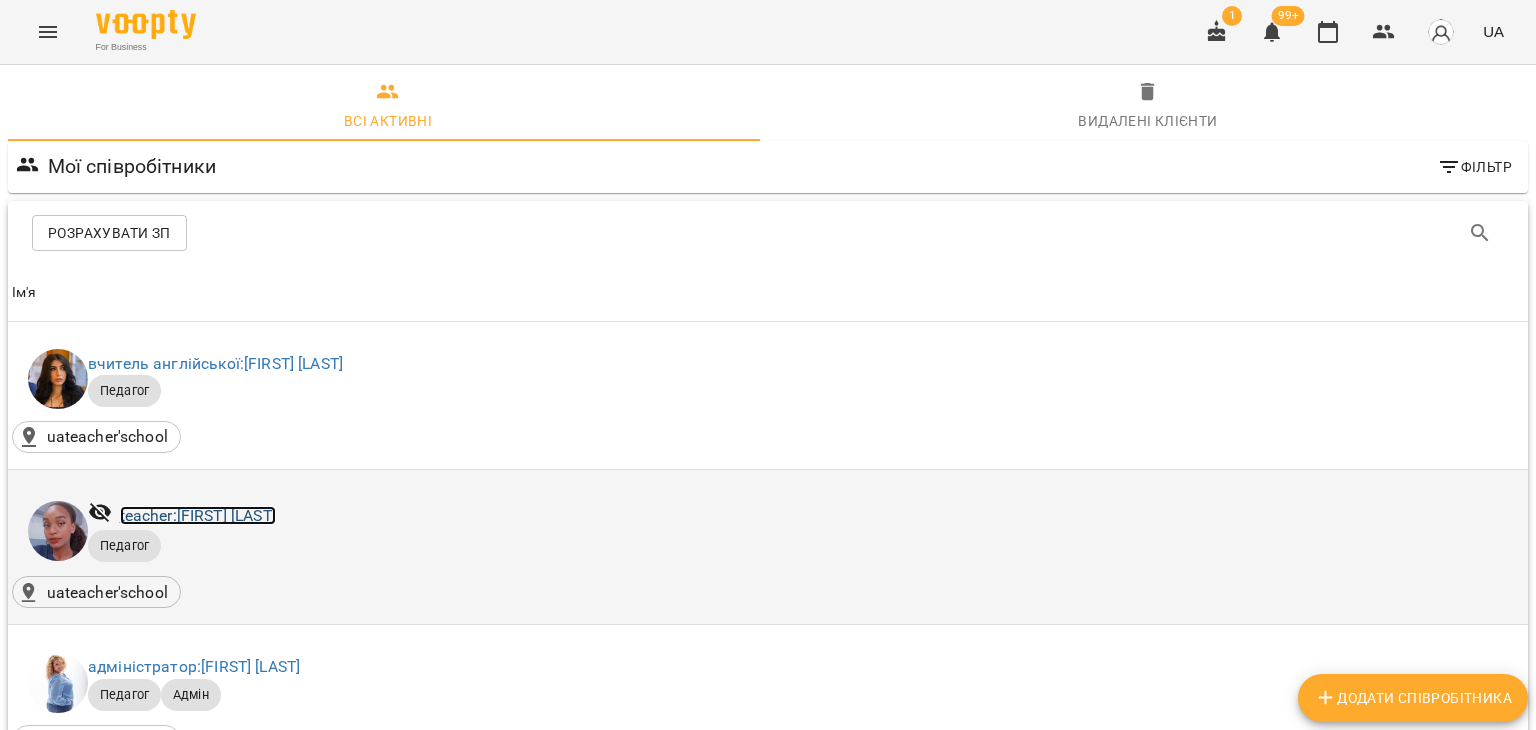 click on "teacher:  [FIRST] [LAST]" at bounding box center [198, 515] 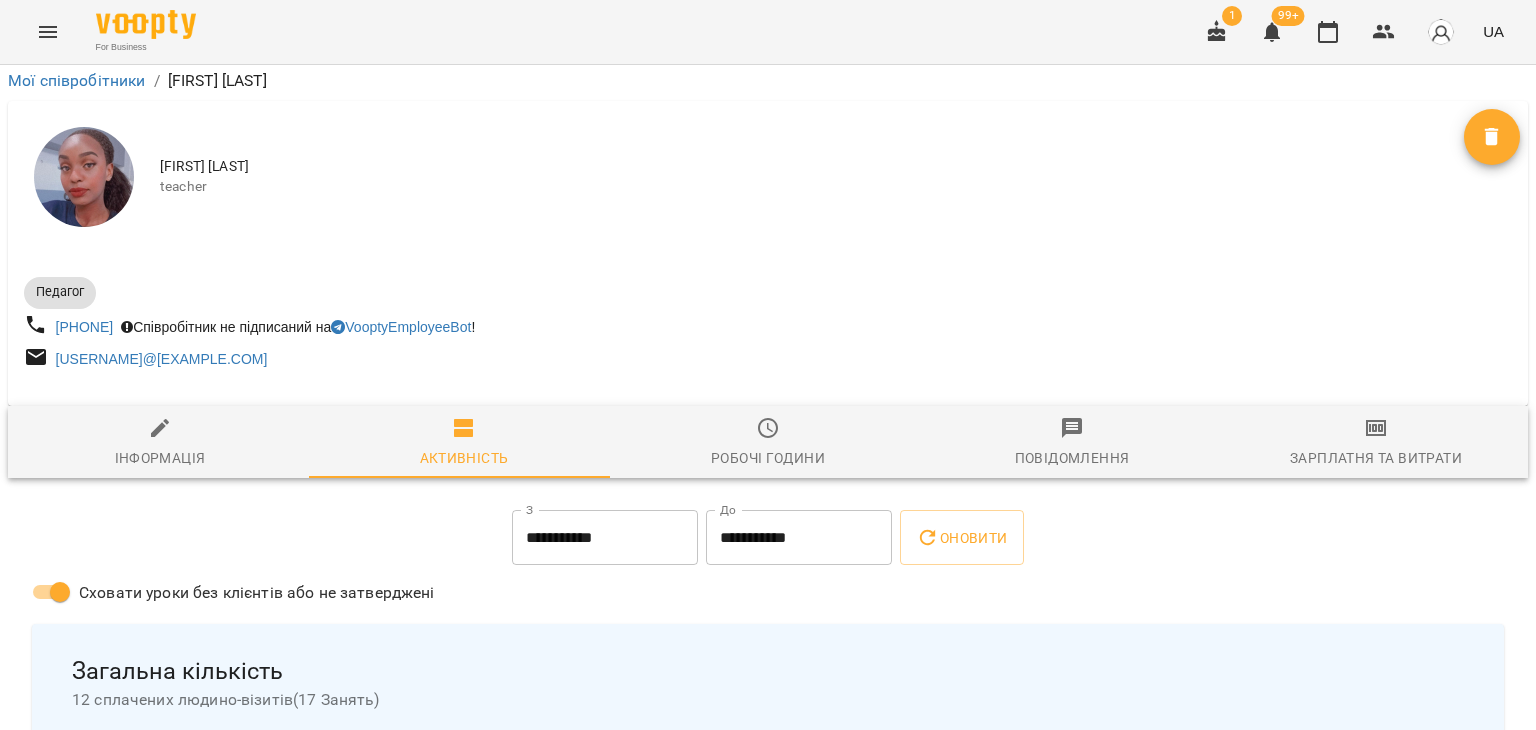 scroll, scrollTop: 155, scrollLeft: 0, axis: vertical 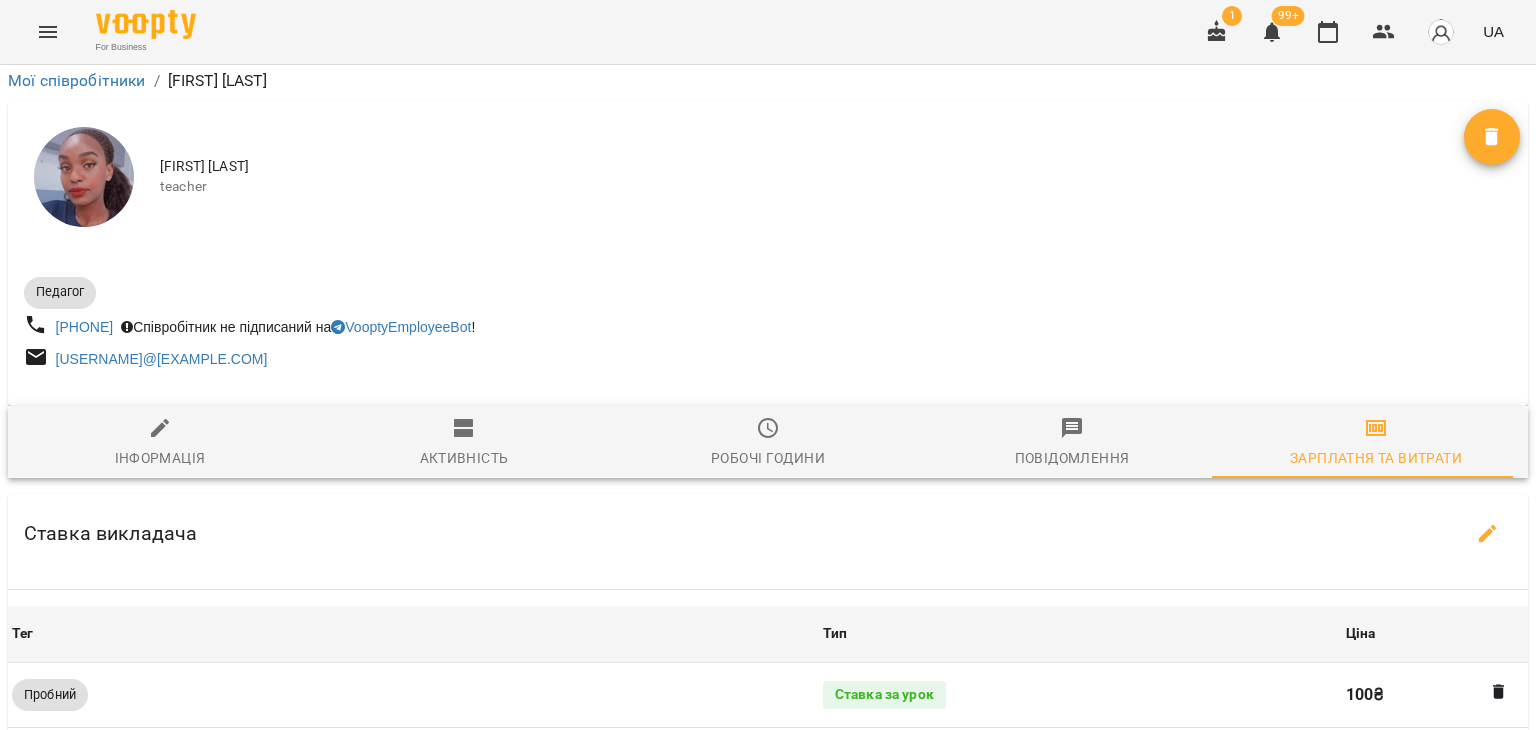 click on "Розрахувати ЗП" at bounding box center (768, 1160) 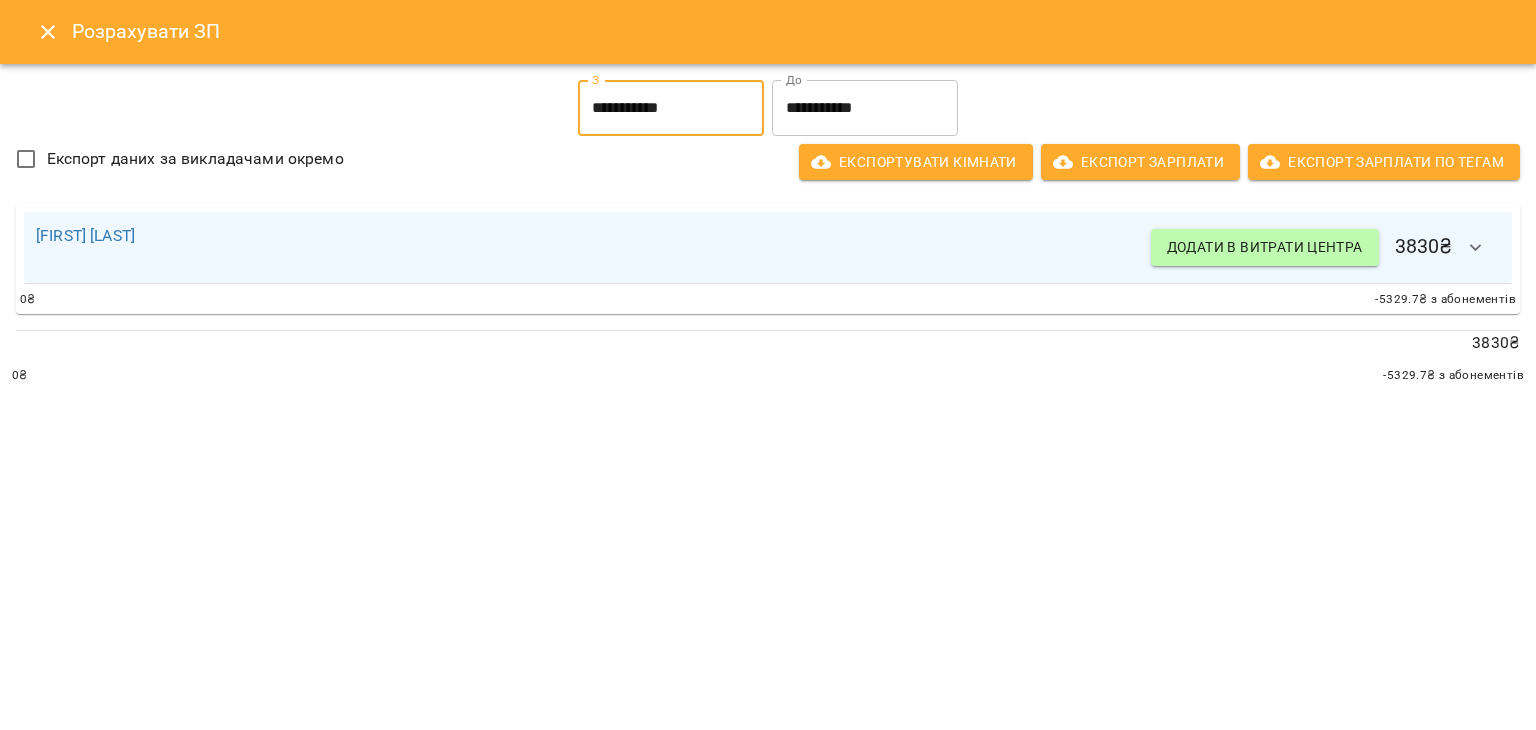 click on "**********" at bounding box center [671, 108] 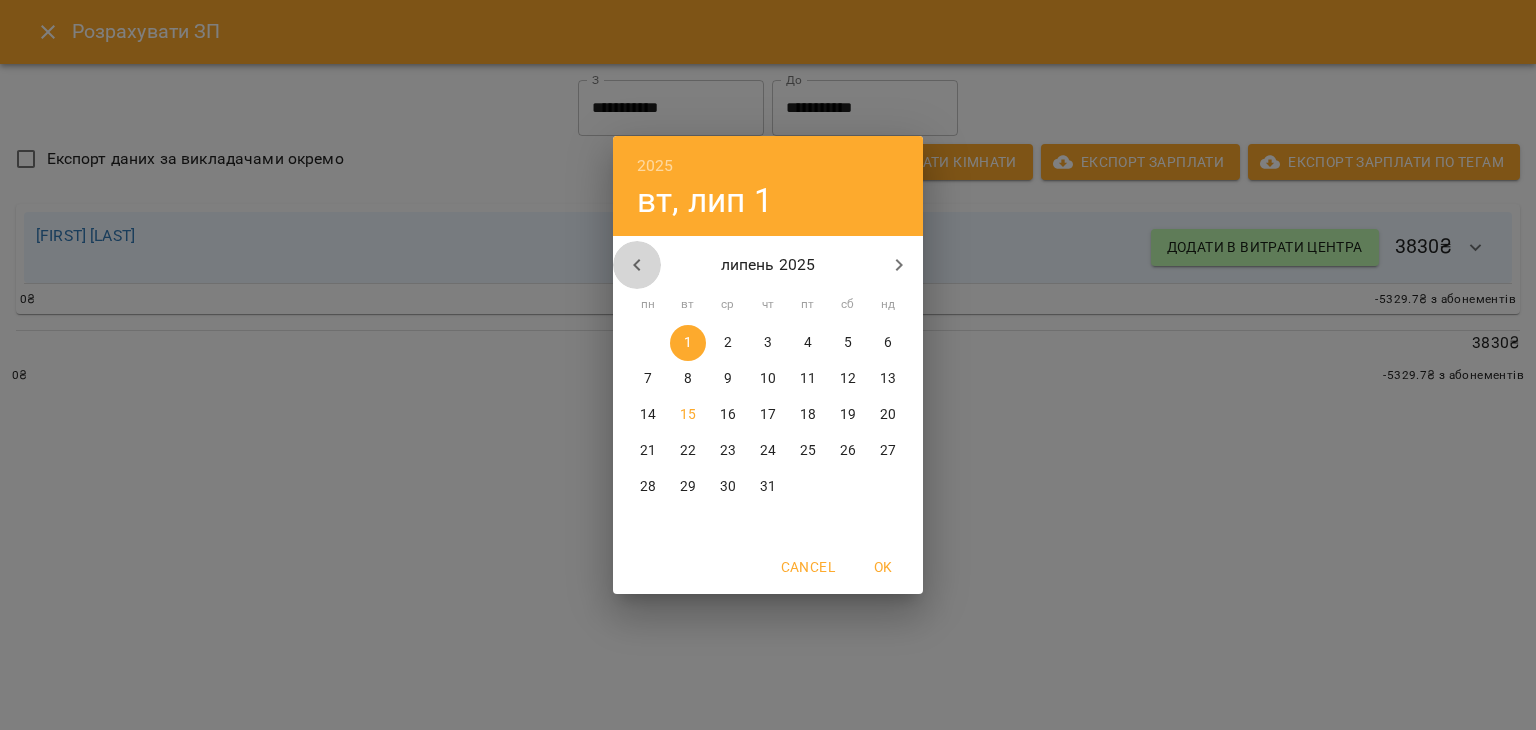 click 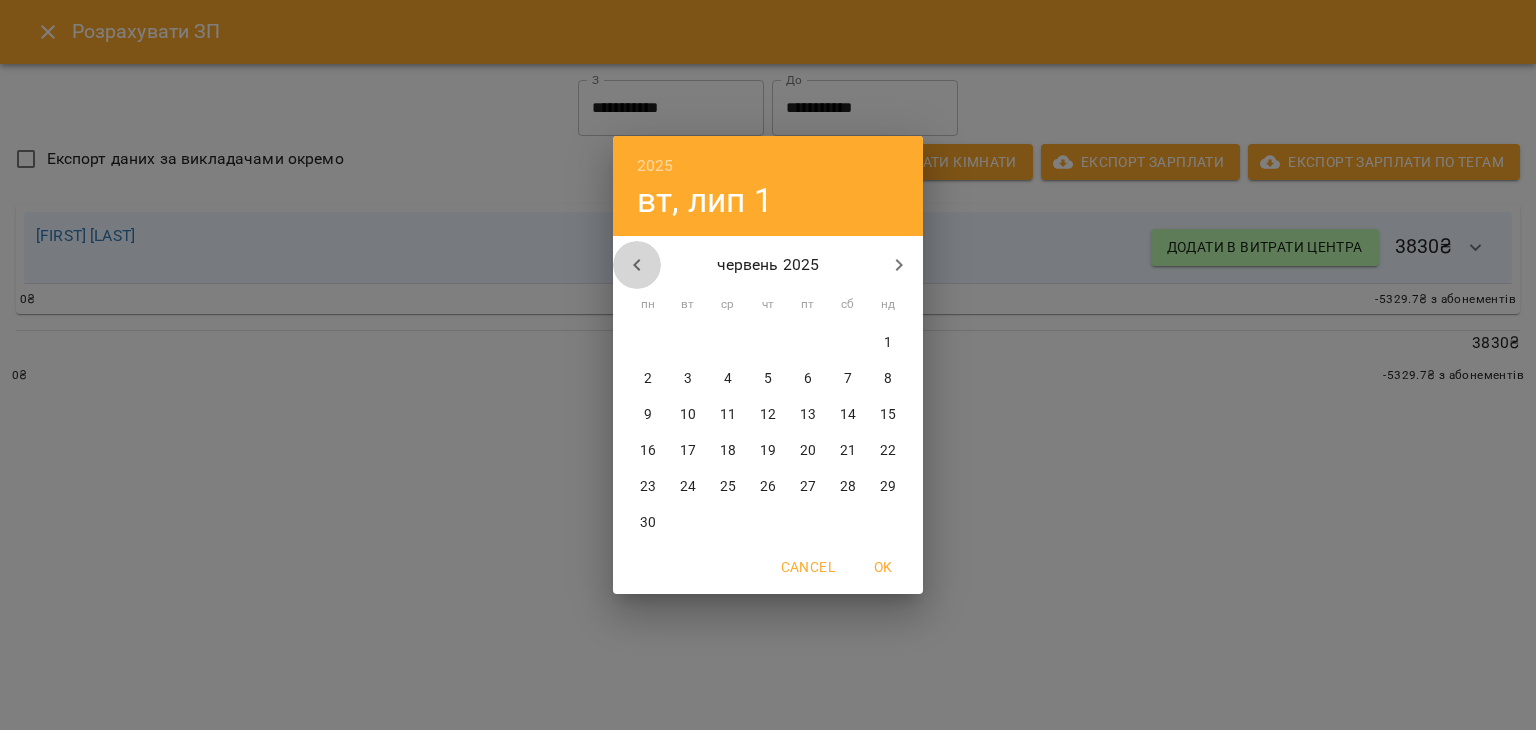 click 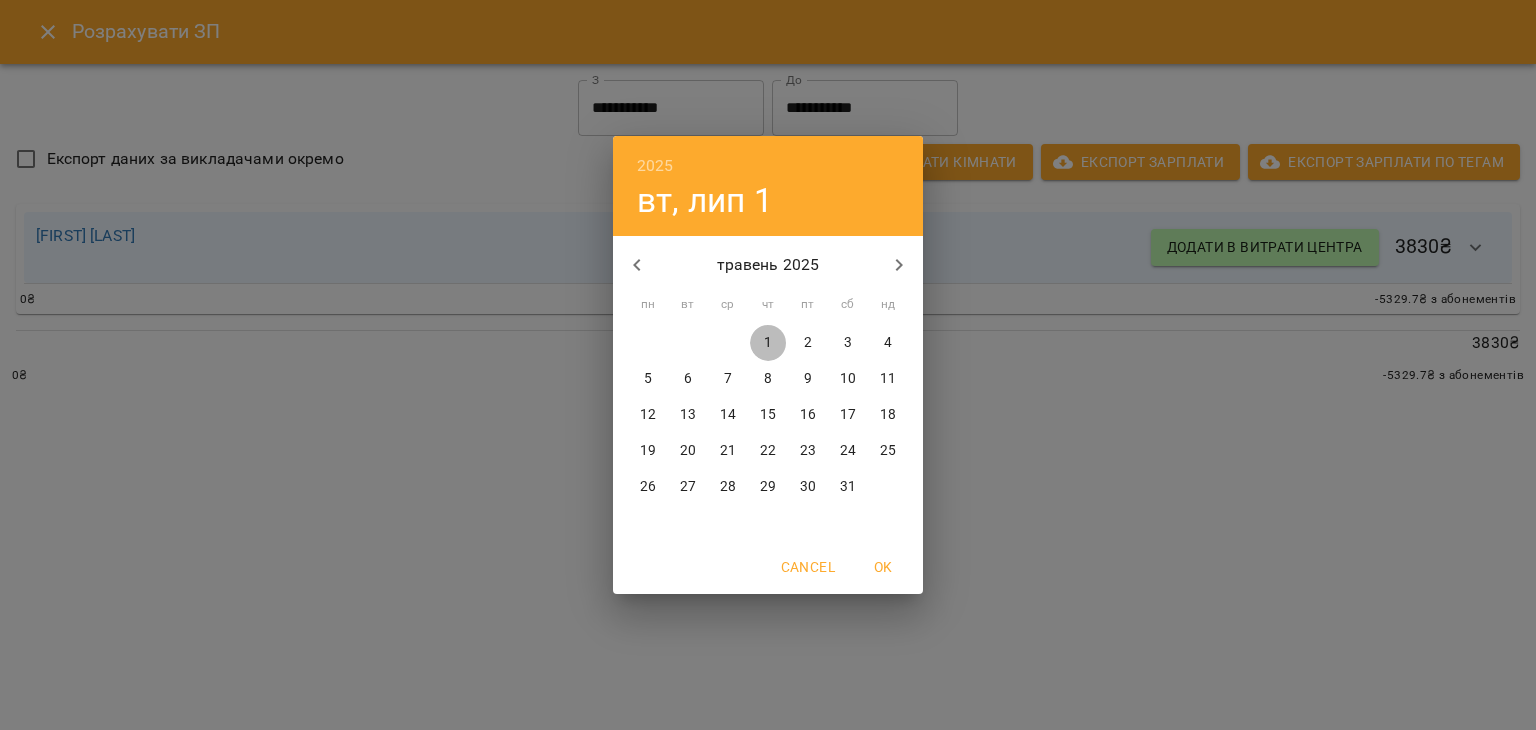 click on "1" at bounding box center [768, 343] 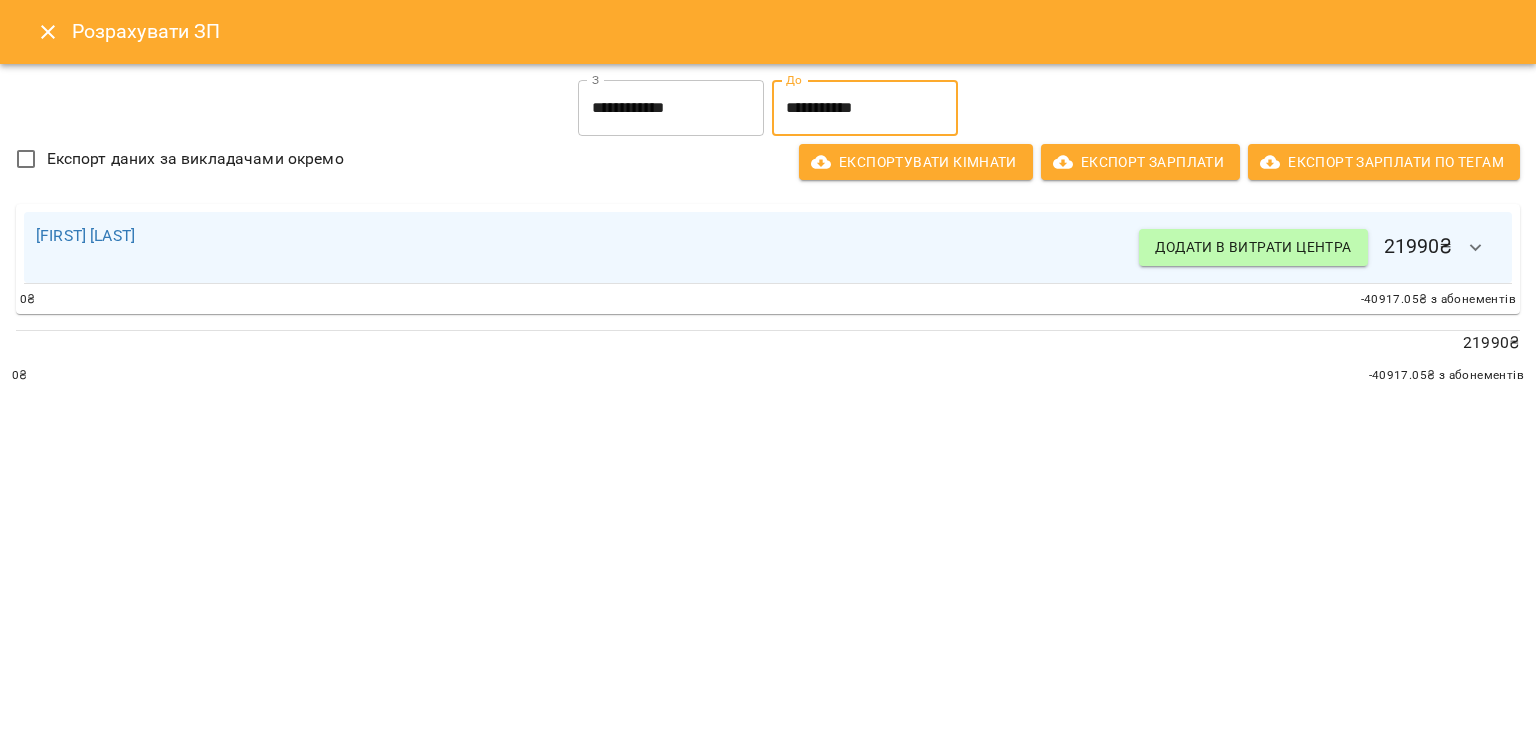 click on "**********" at bounding box center [865, 108] 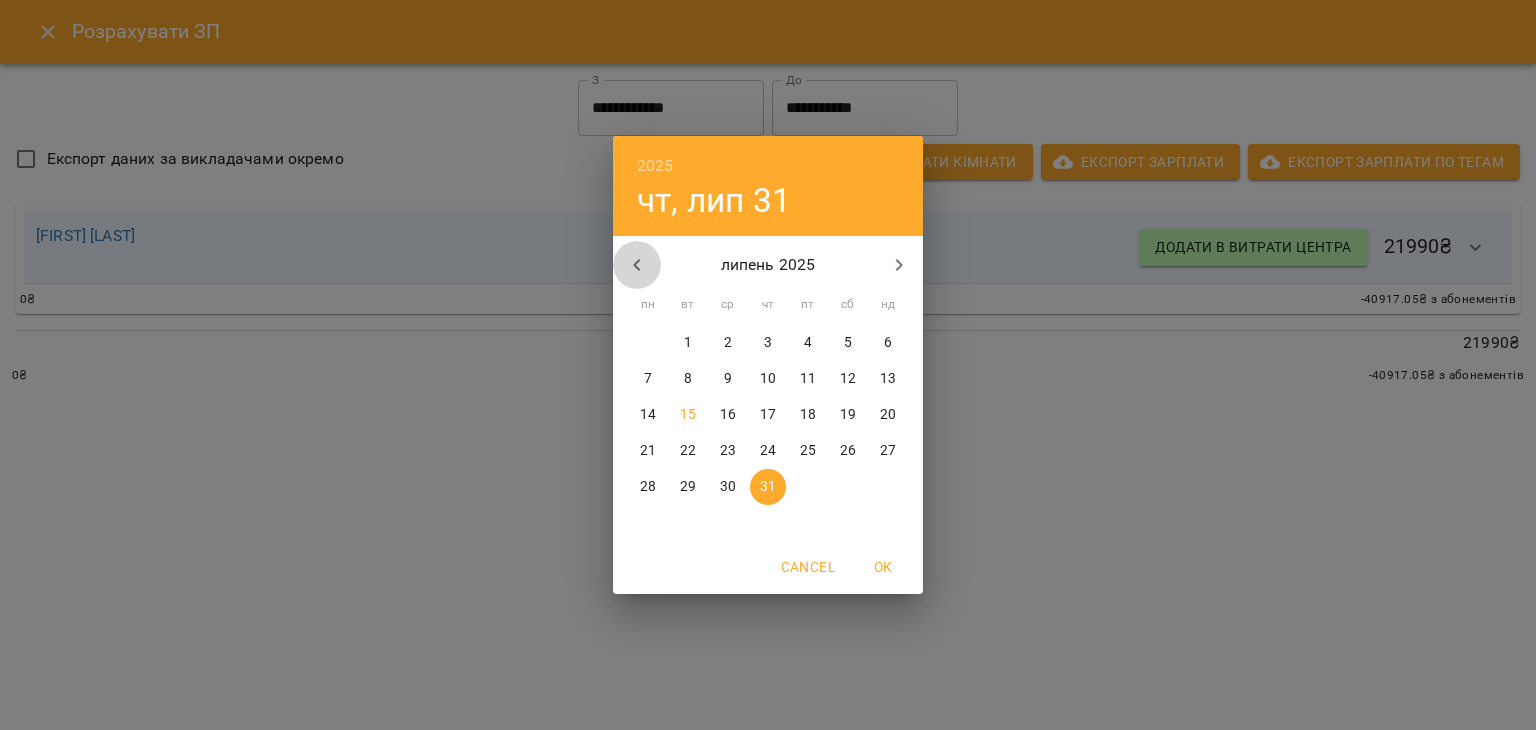 click 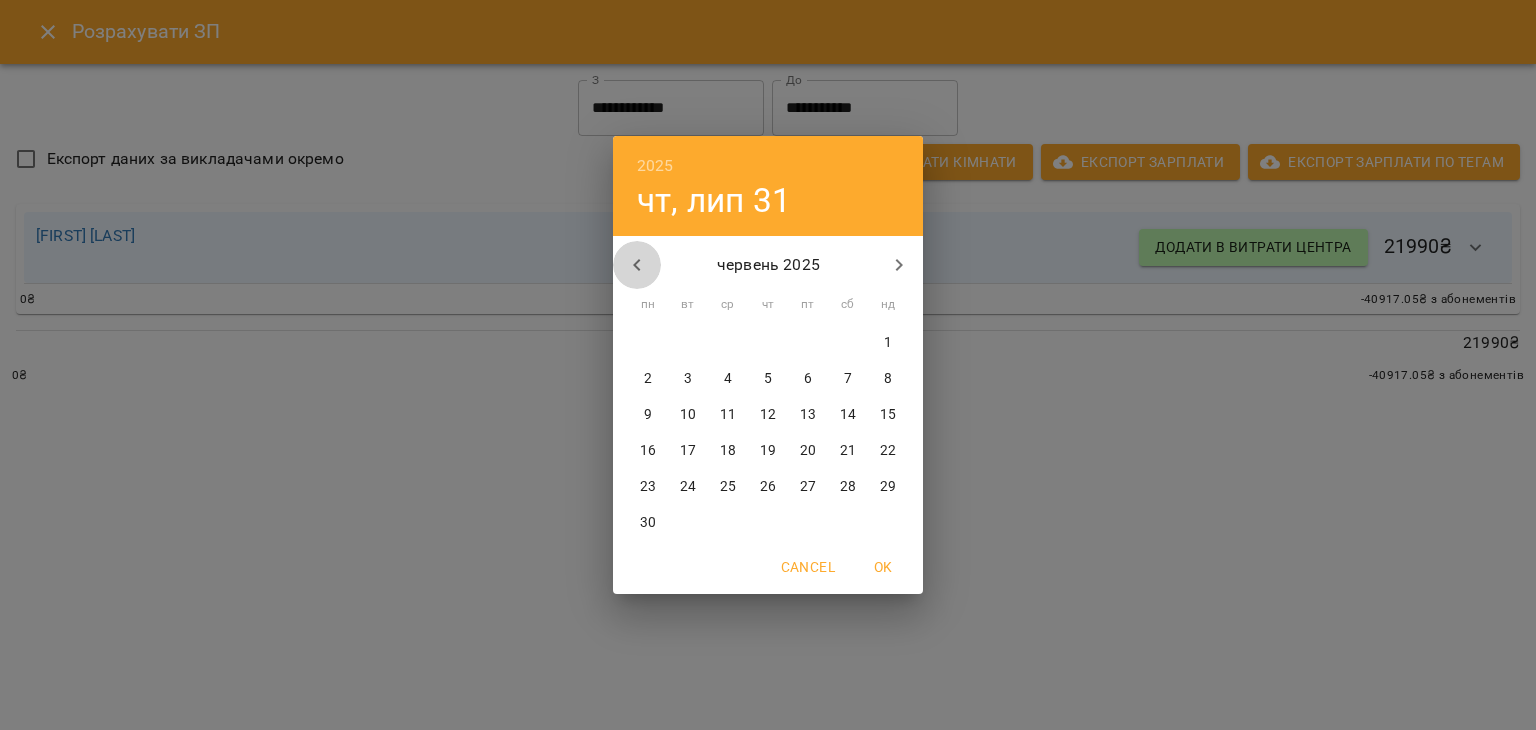 click 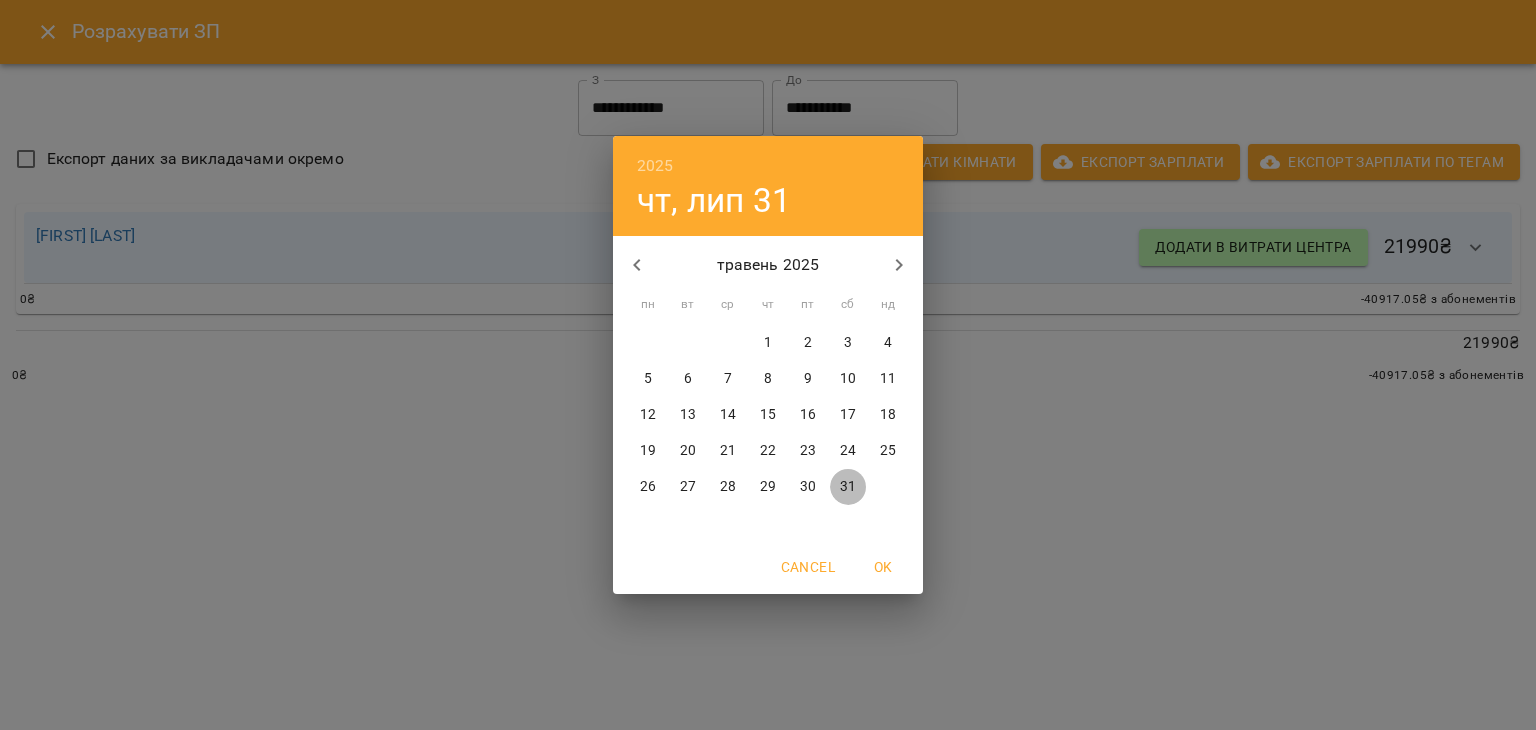 click on "31" at bounding box center (848, 487) 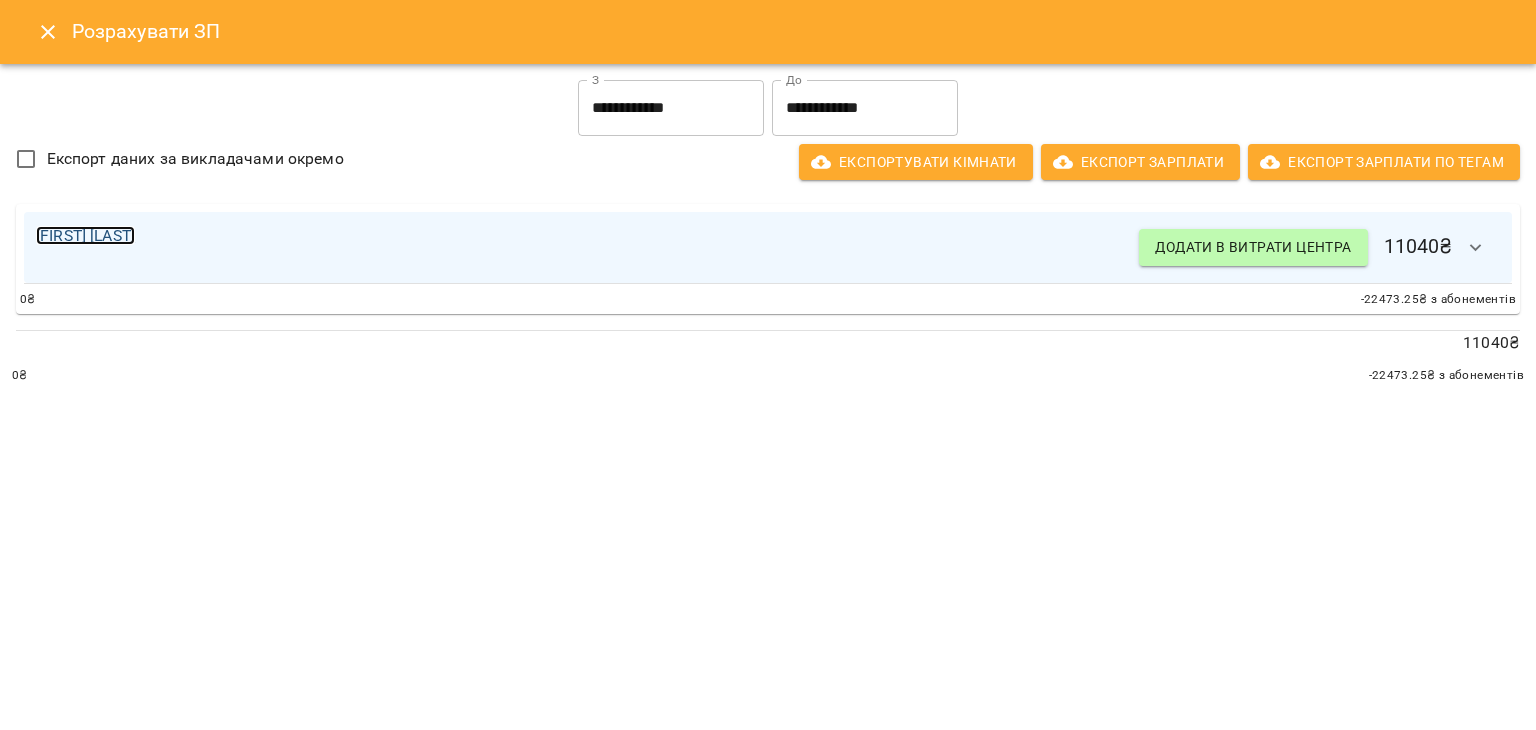click on "[FIRST] [LAST]" at bounding box center (85, 235) 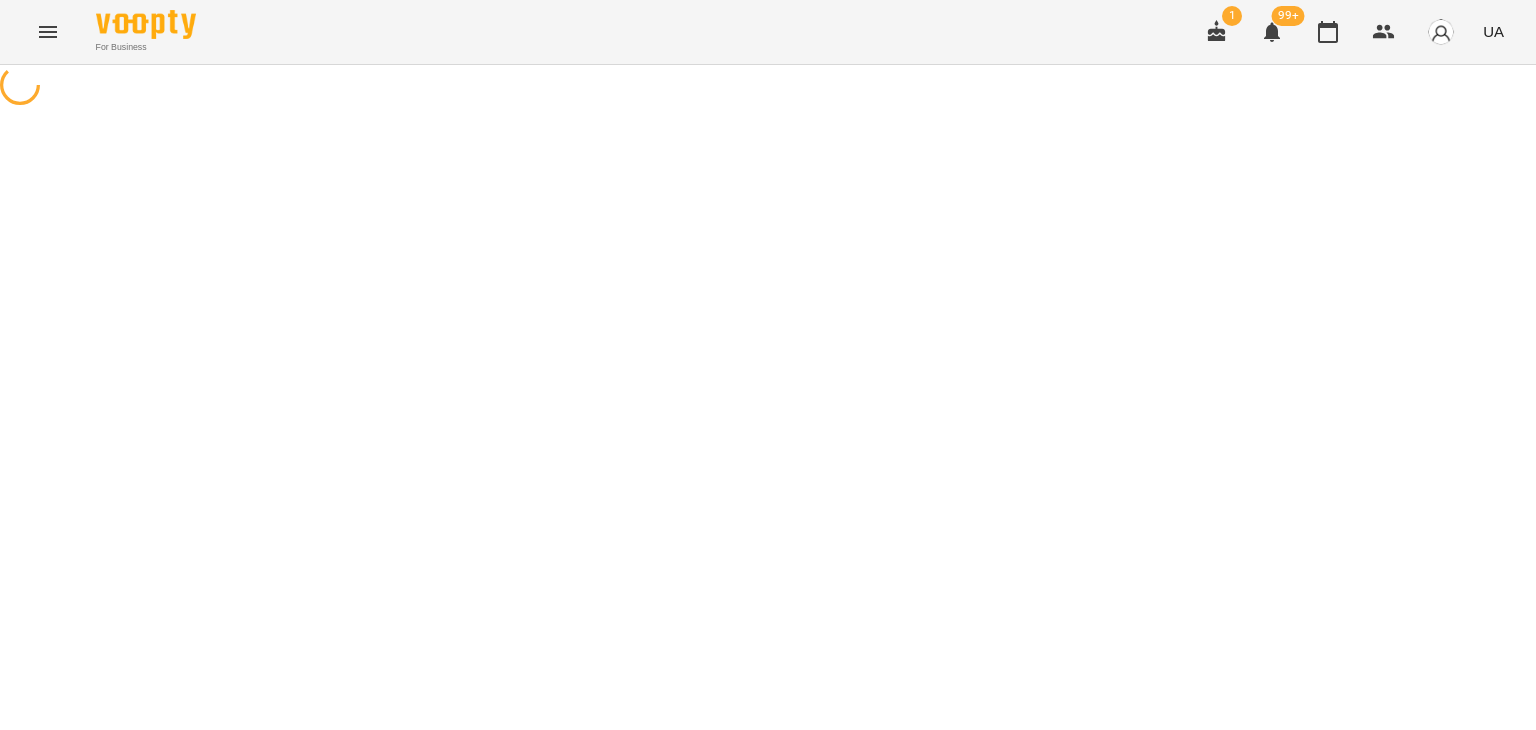 scroll, scrollTop: 0, scrollLeft: 0, axis: both 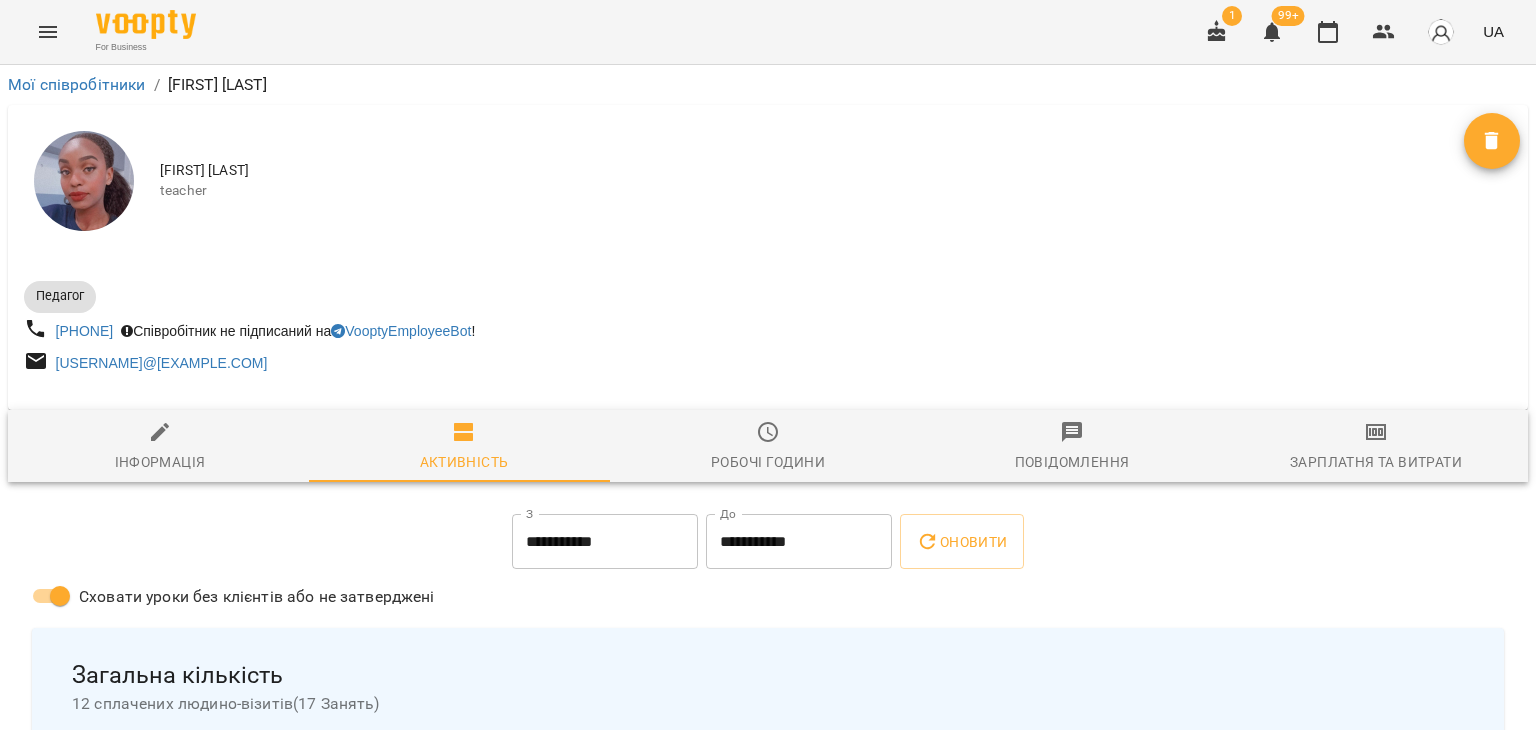 click on "Зарплатня та Витрати" at bounding box center (1376, 447) 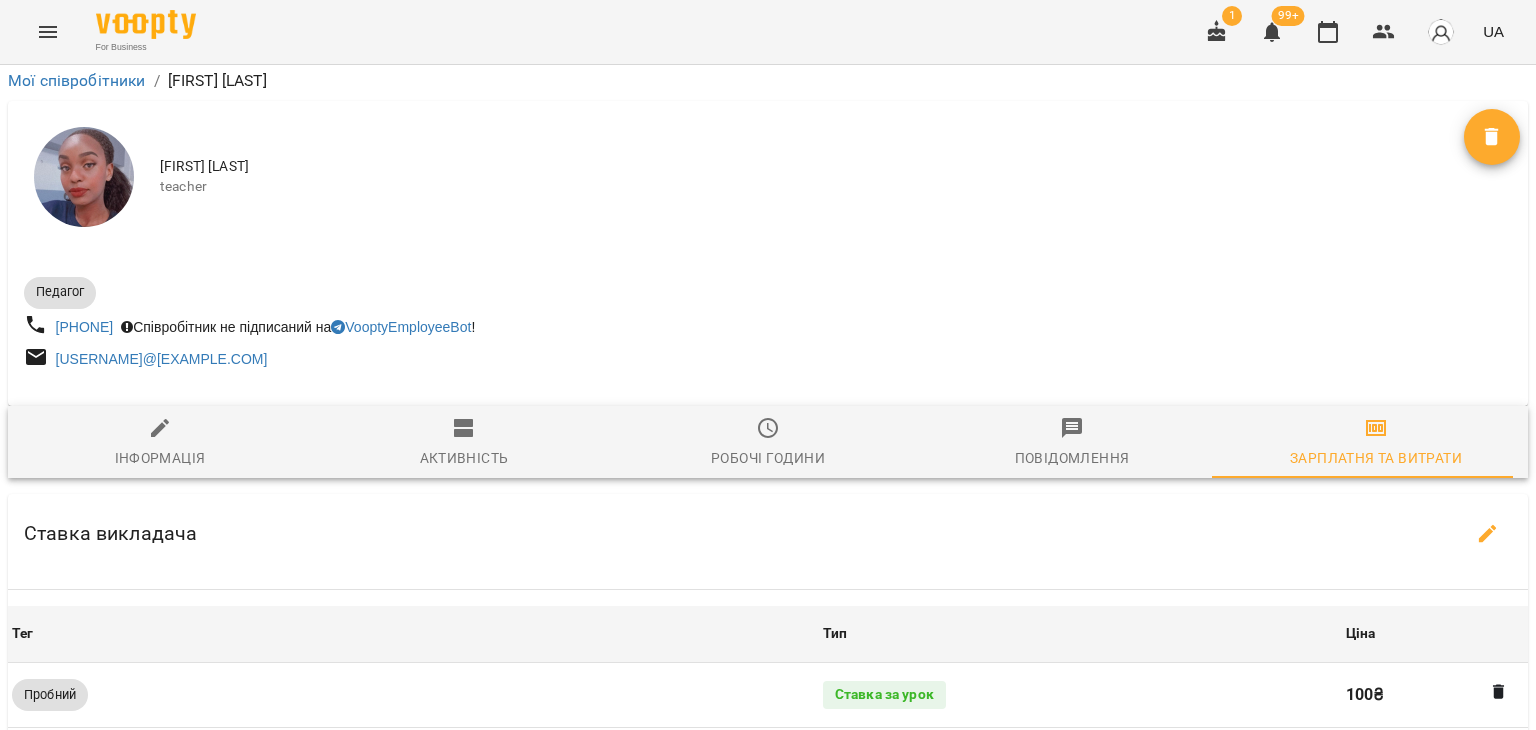 scroll, scrollTop: 959, scrollLeft: 0, axis: vertical 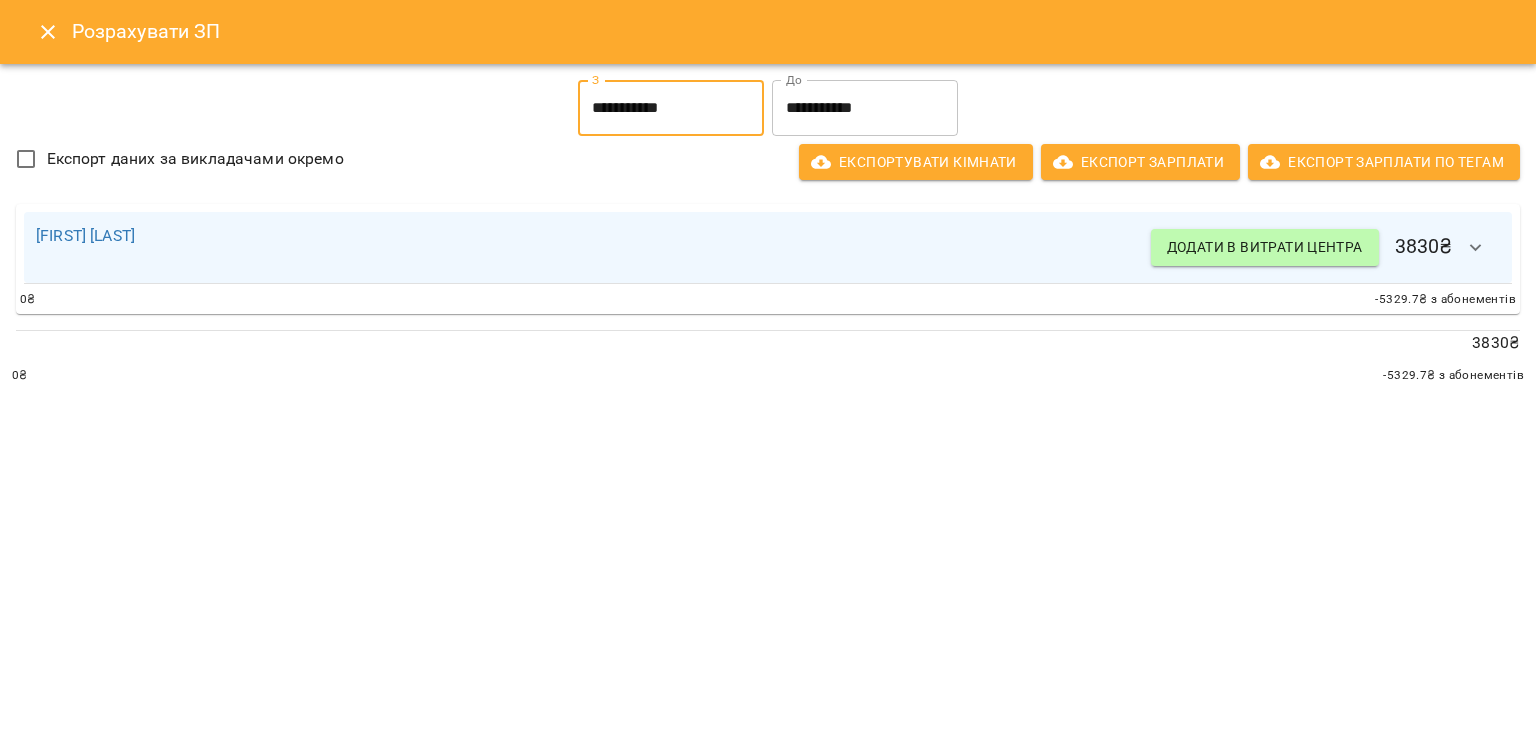 click on "**********" at bounding box center (671, 108) 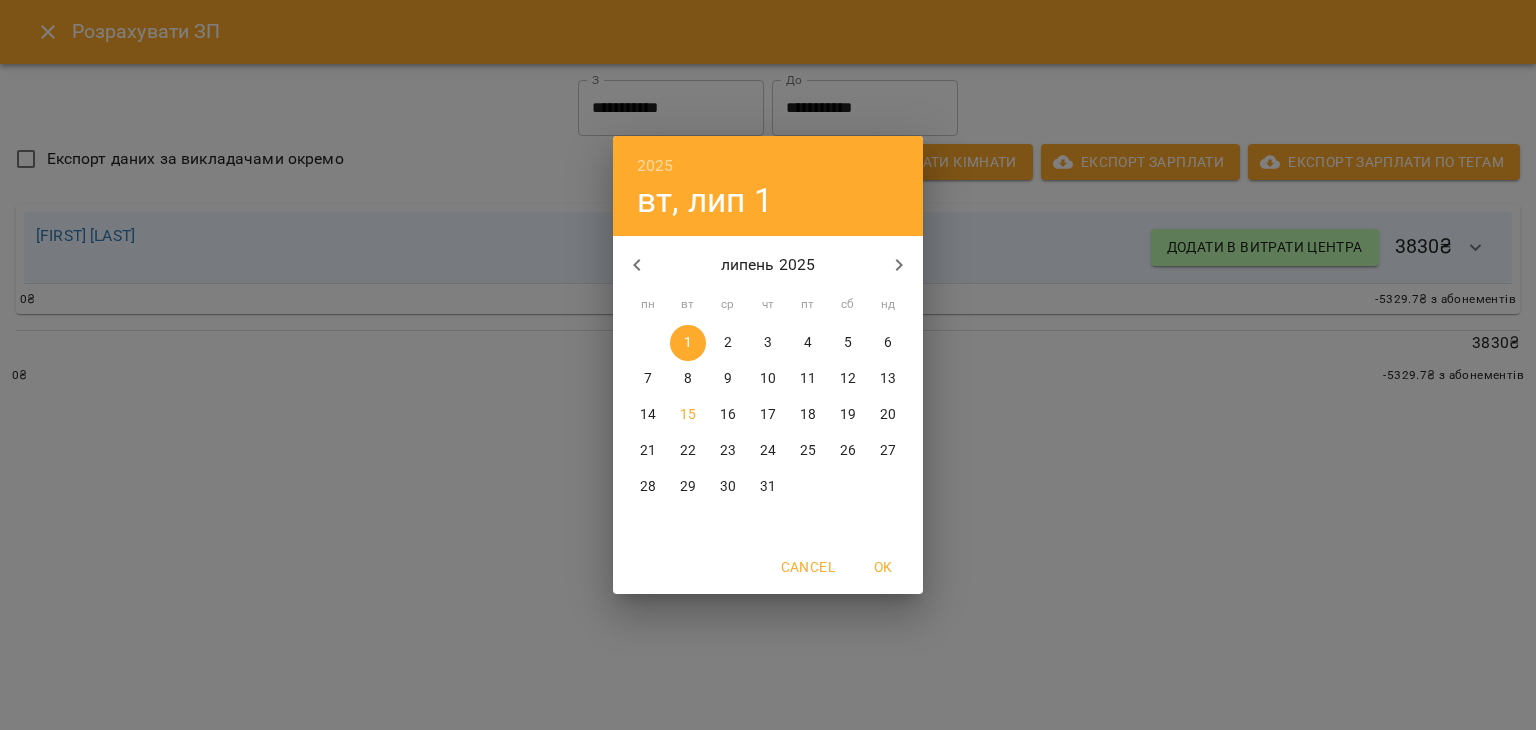 click 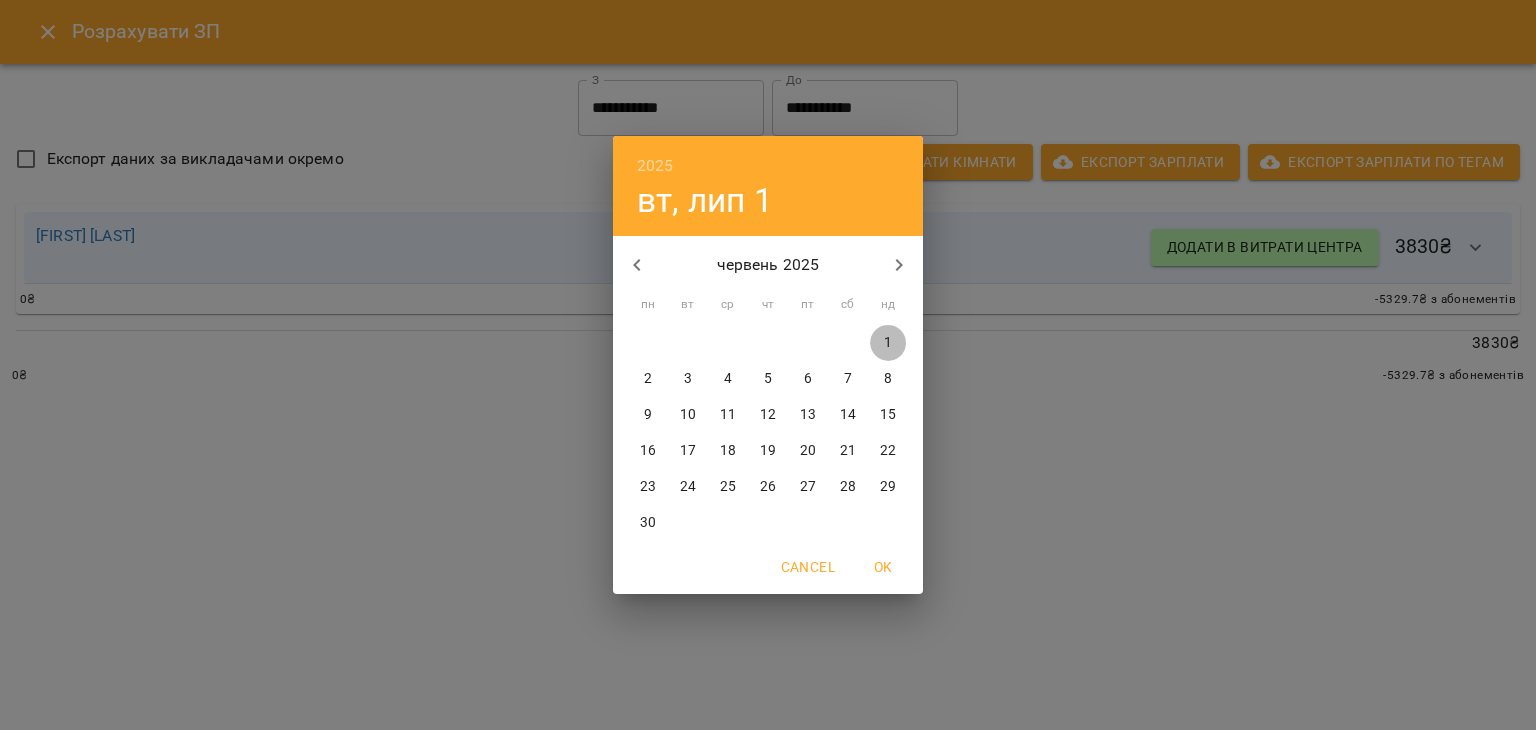 click on "1" at bounding box center (888, 343) 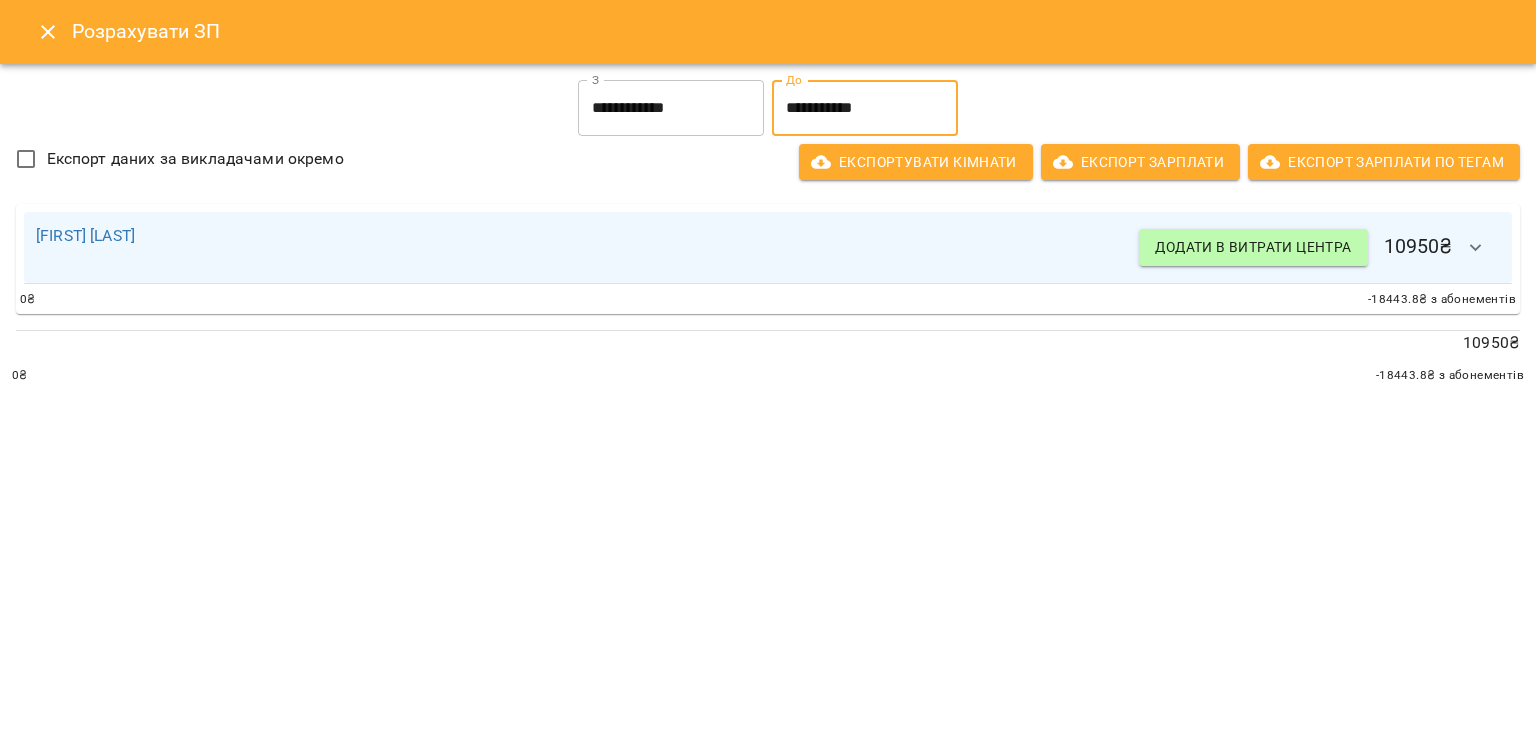 click on "**********" at bounding box center [865, 108] 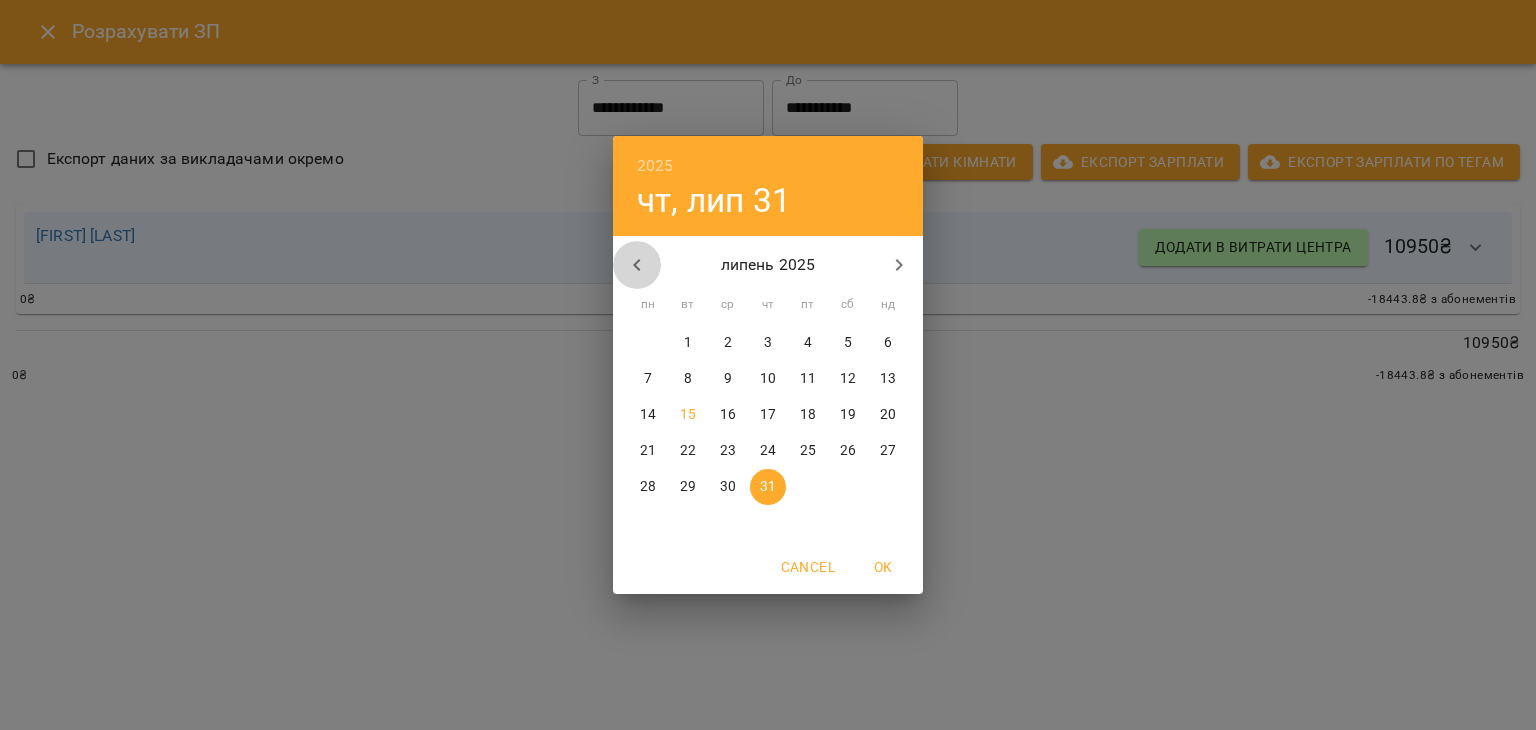 click 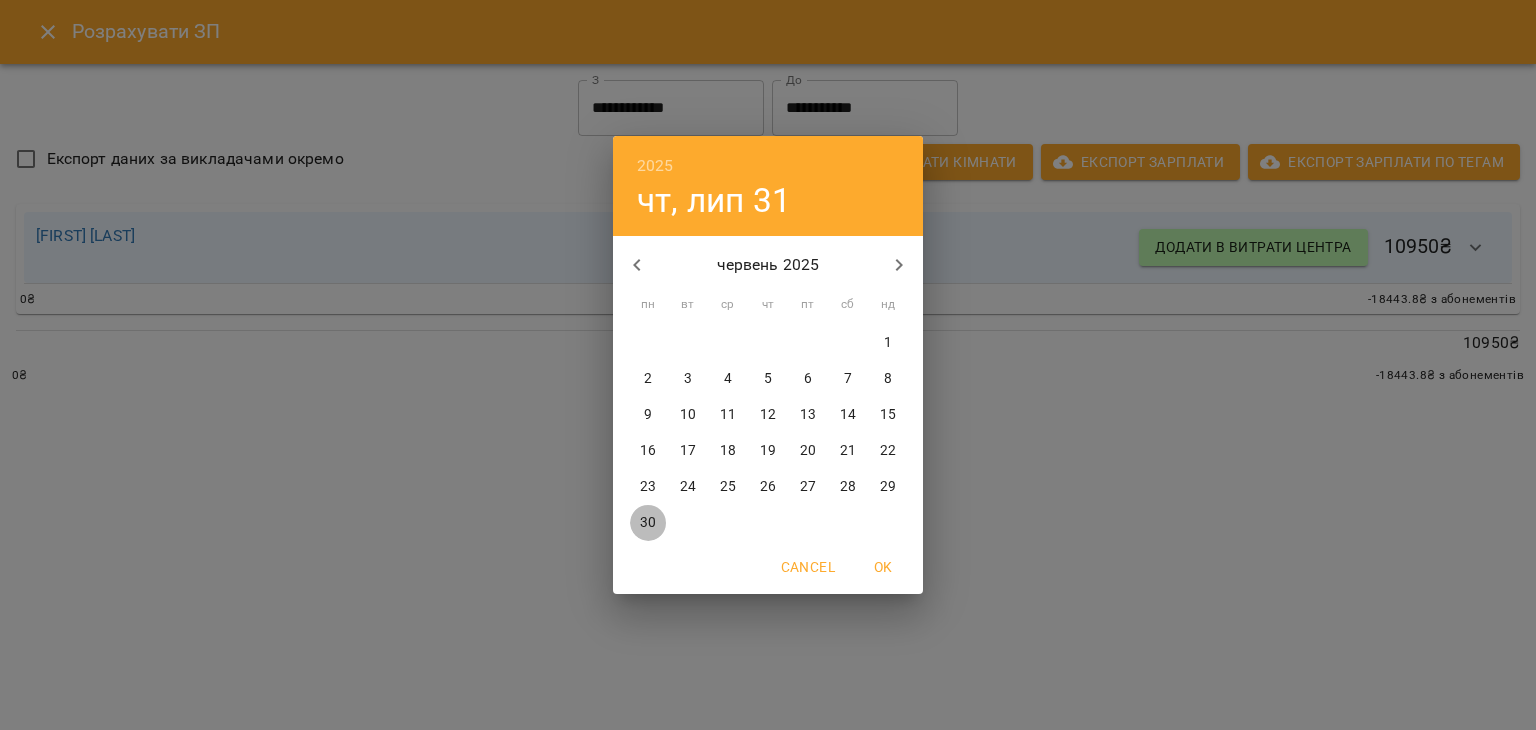 click on "30" at bounding box center [648, 523] 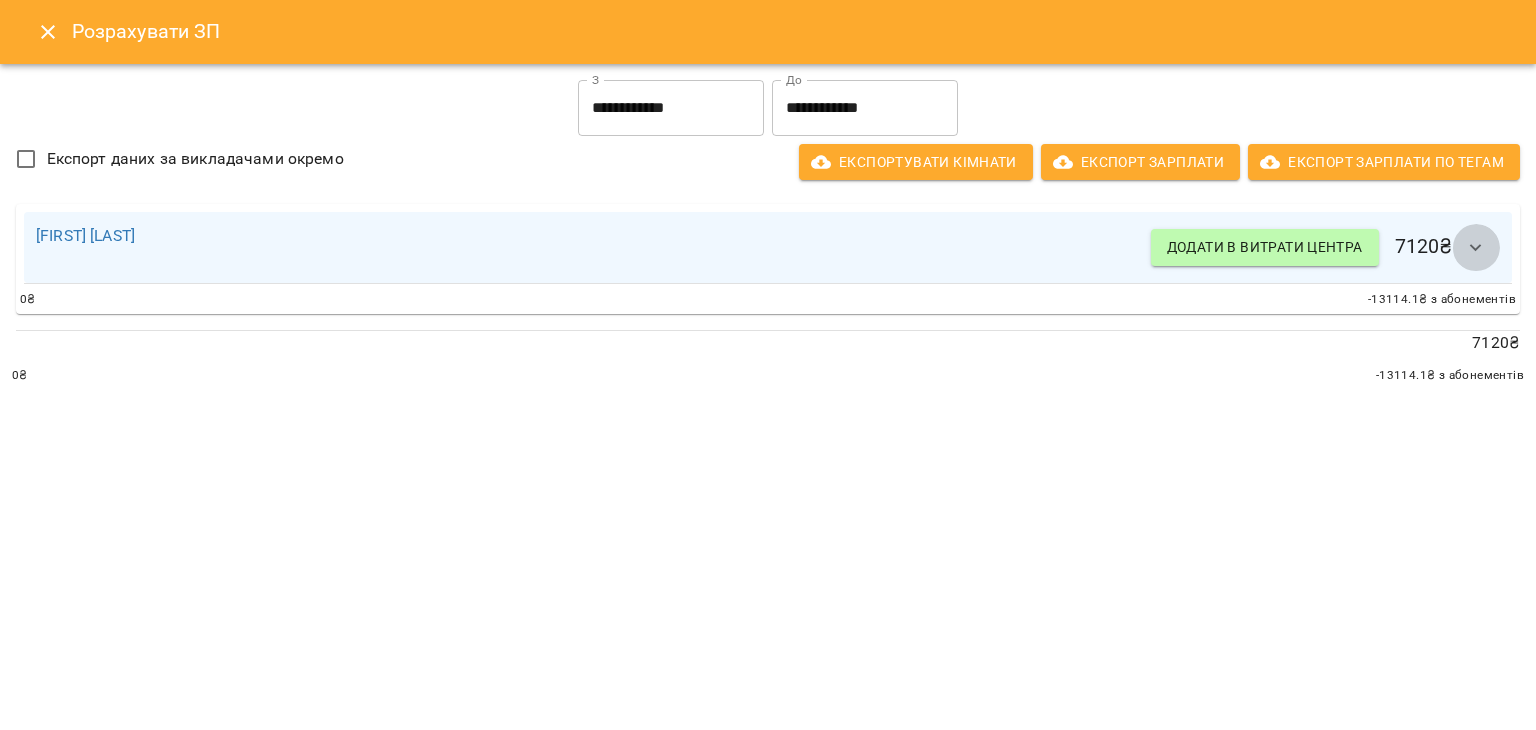 click 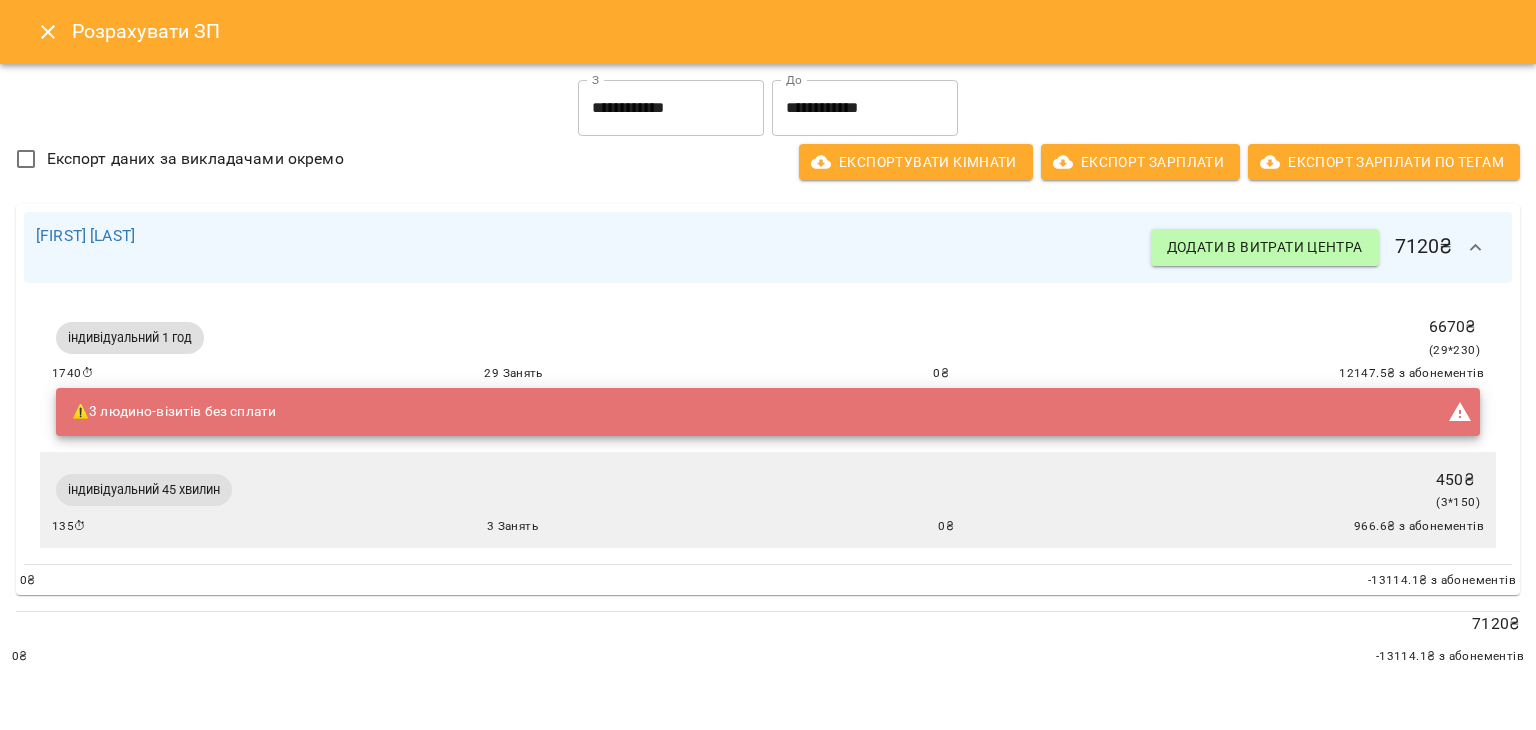 click on "[FIRST] [LAST]  Додати в витрати центра 7120 ₴" at bounding box center (768, 248) 